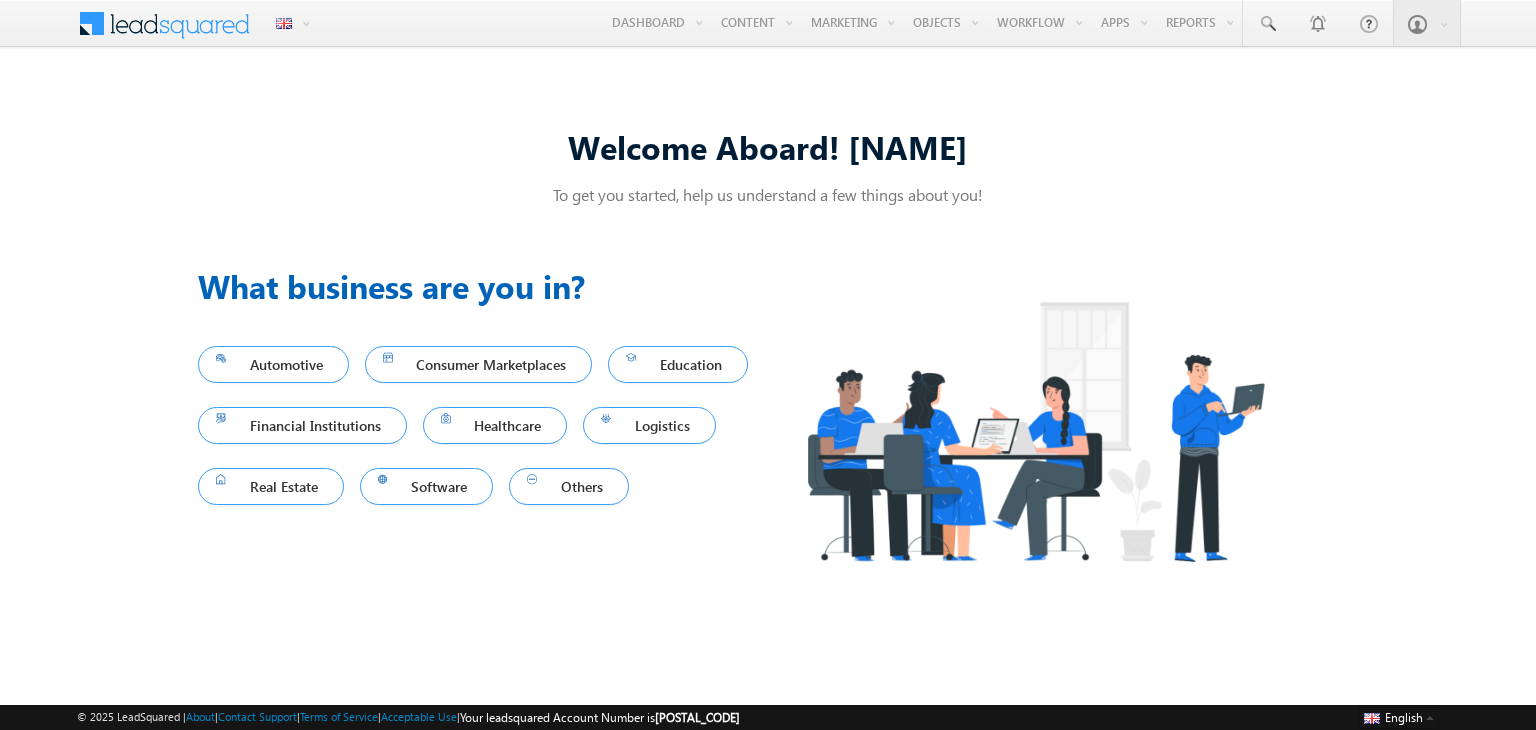 scroll, scrollTop: 0, scrollLeft: 0, axis: both 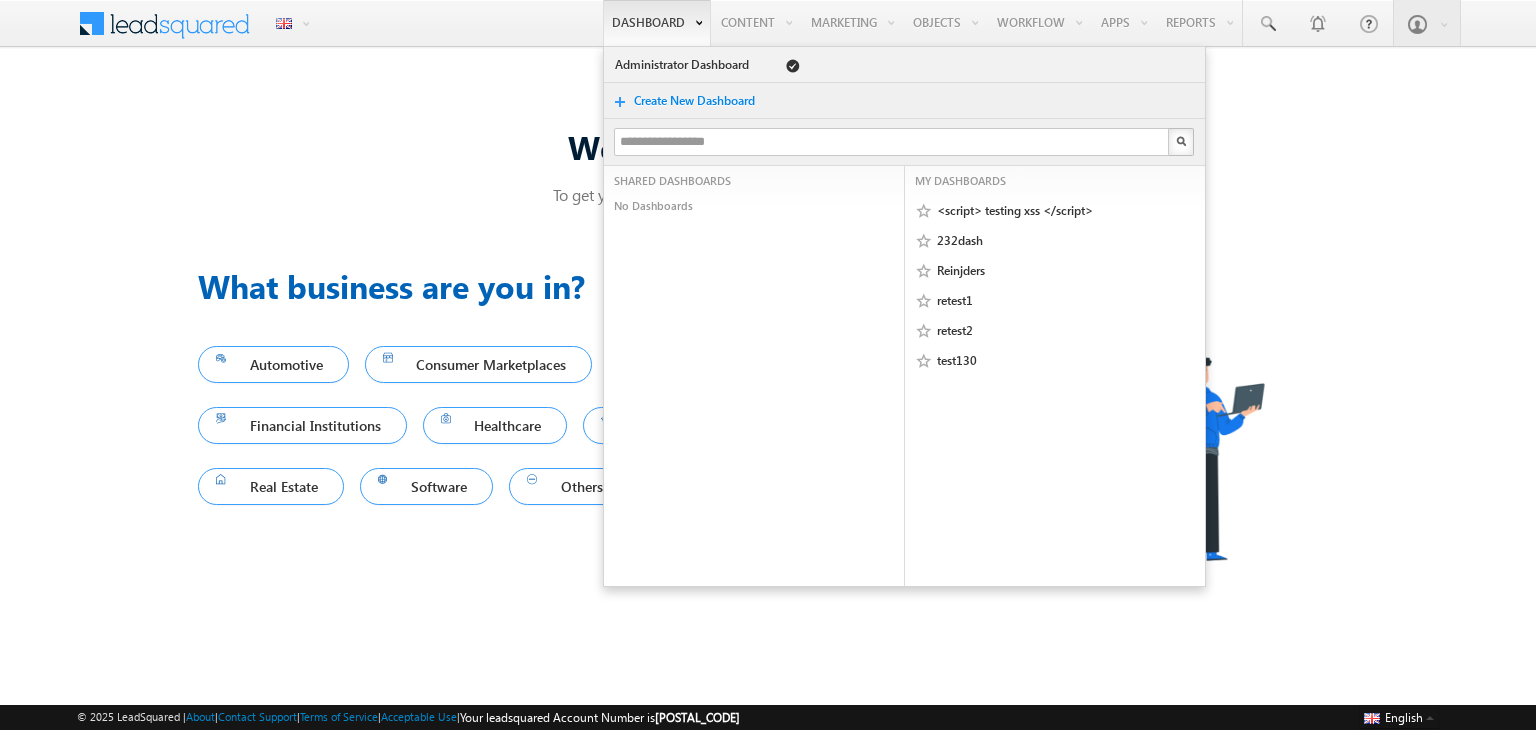click on "Create New Dashboard" at bounding box center (704, 101) 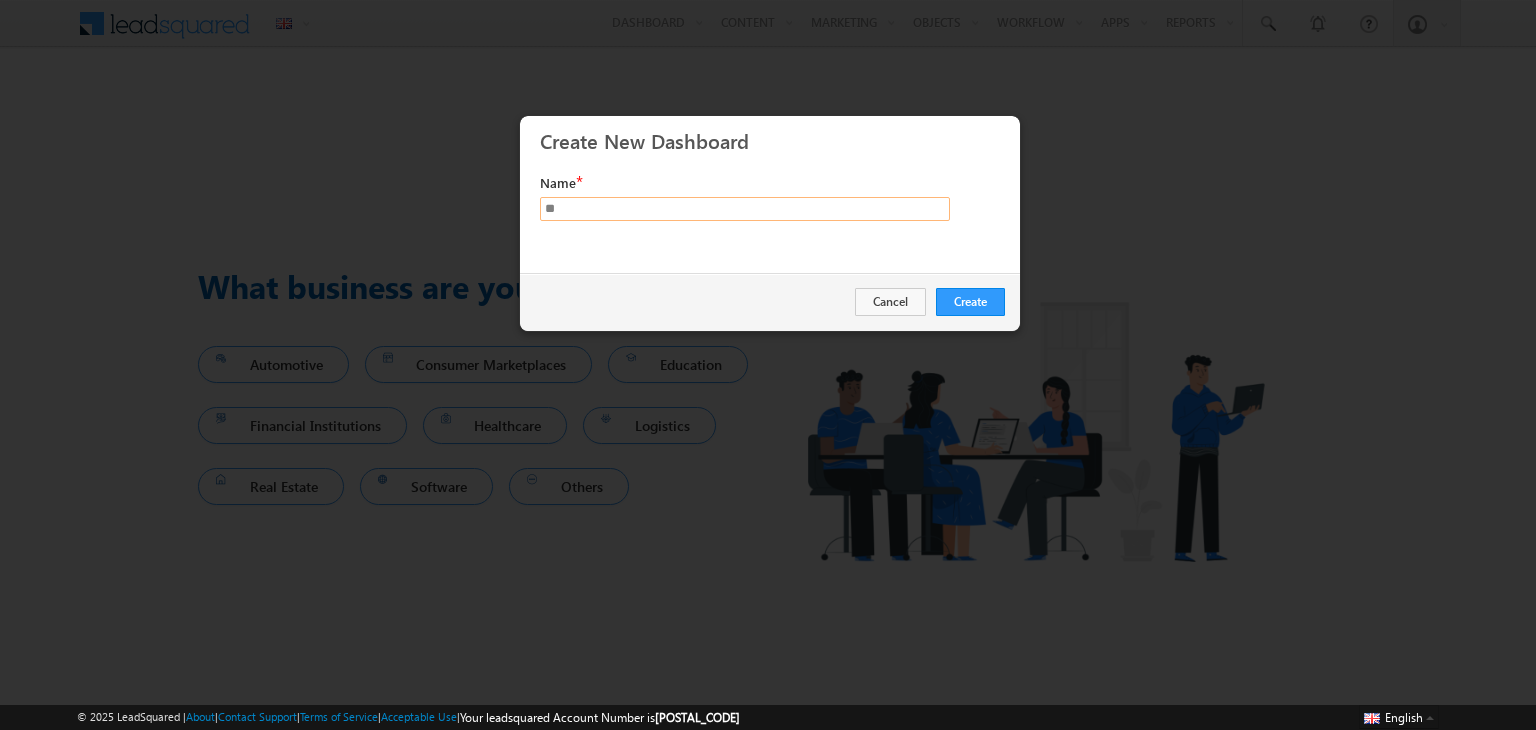 type on "*" 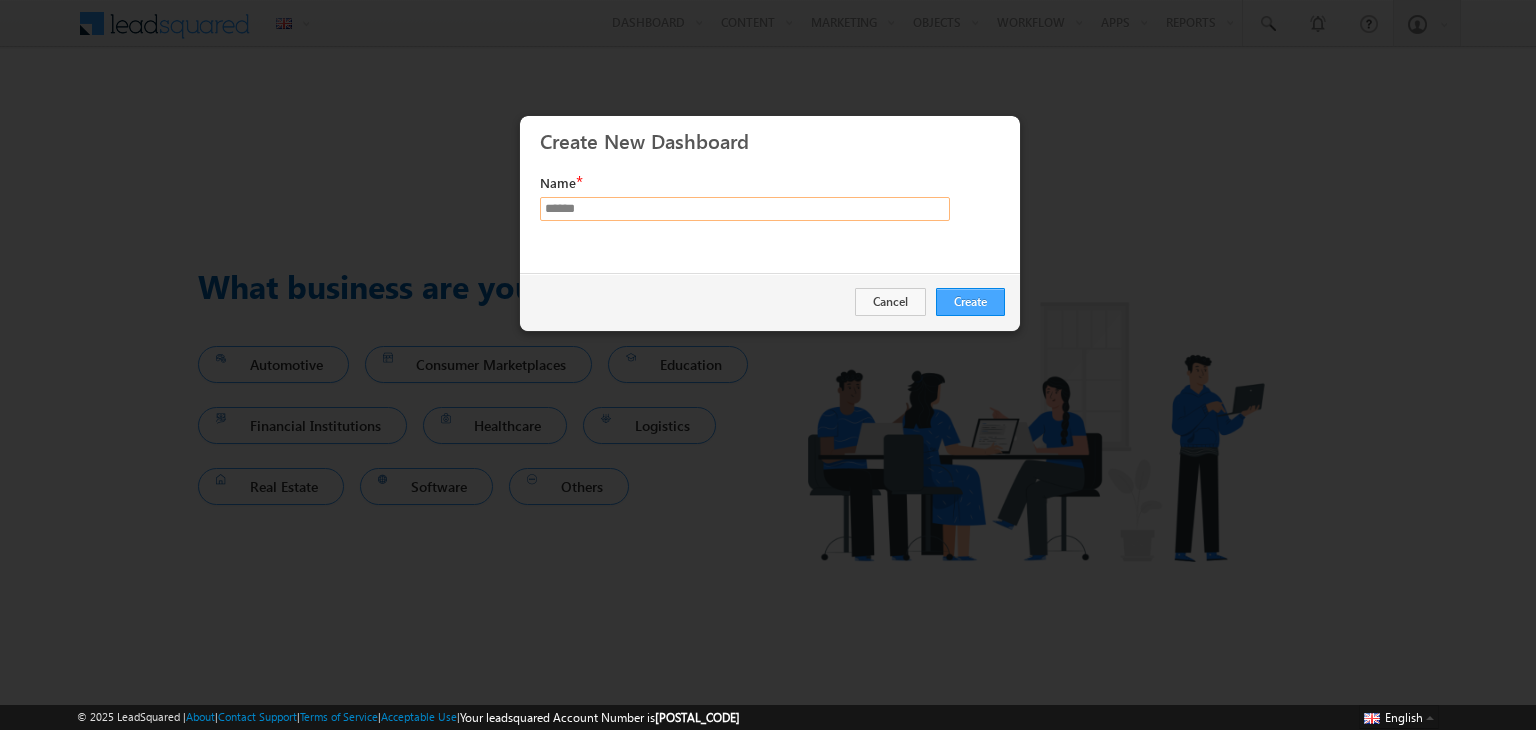type on "******" 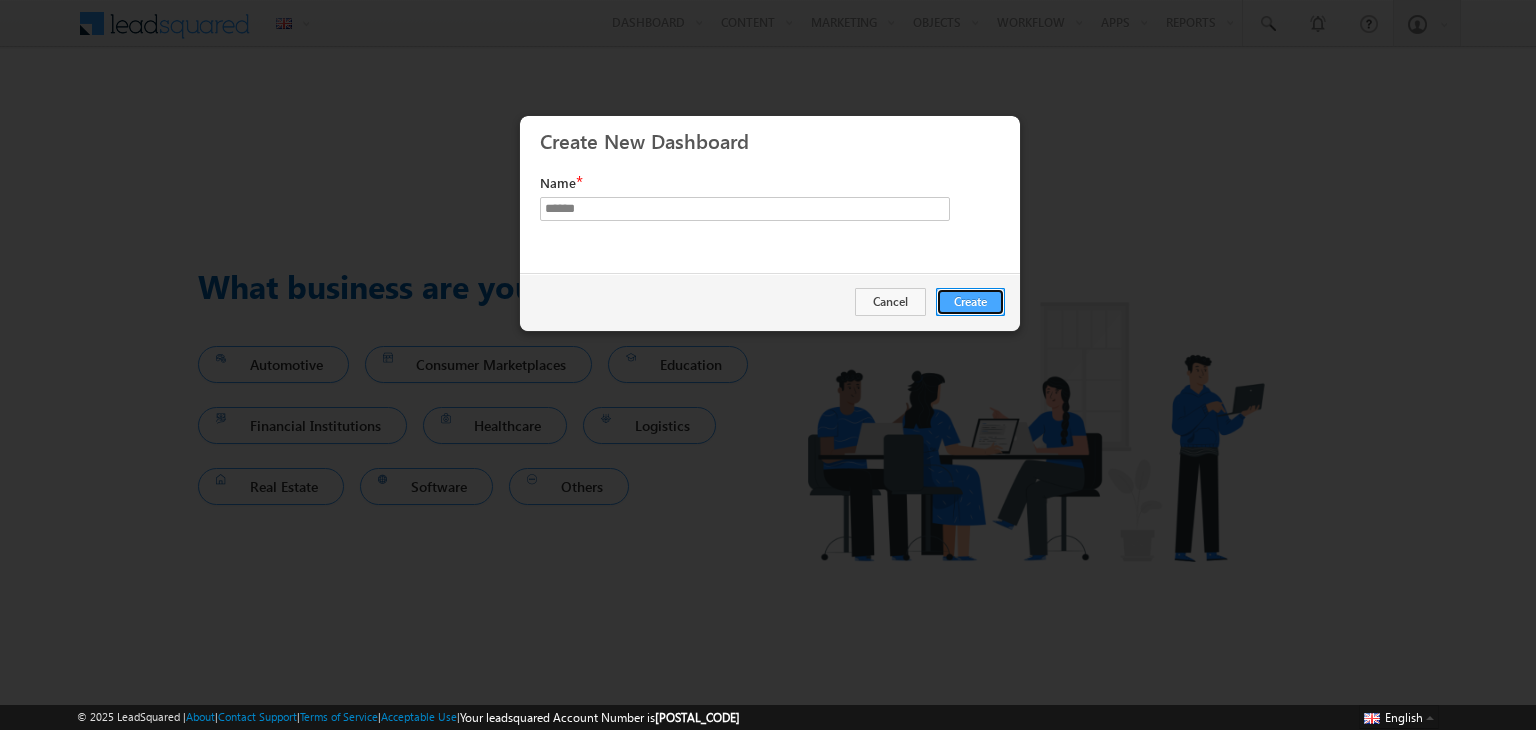 click on "Create" at bounding box center (970, 302) 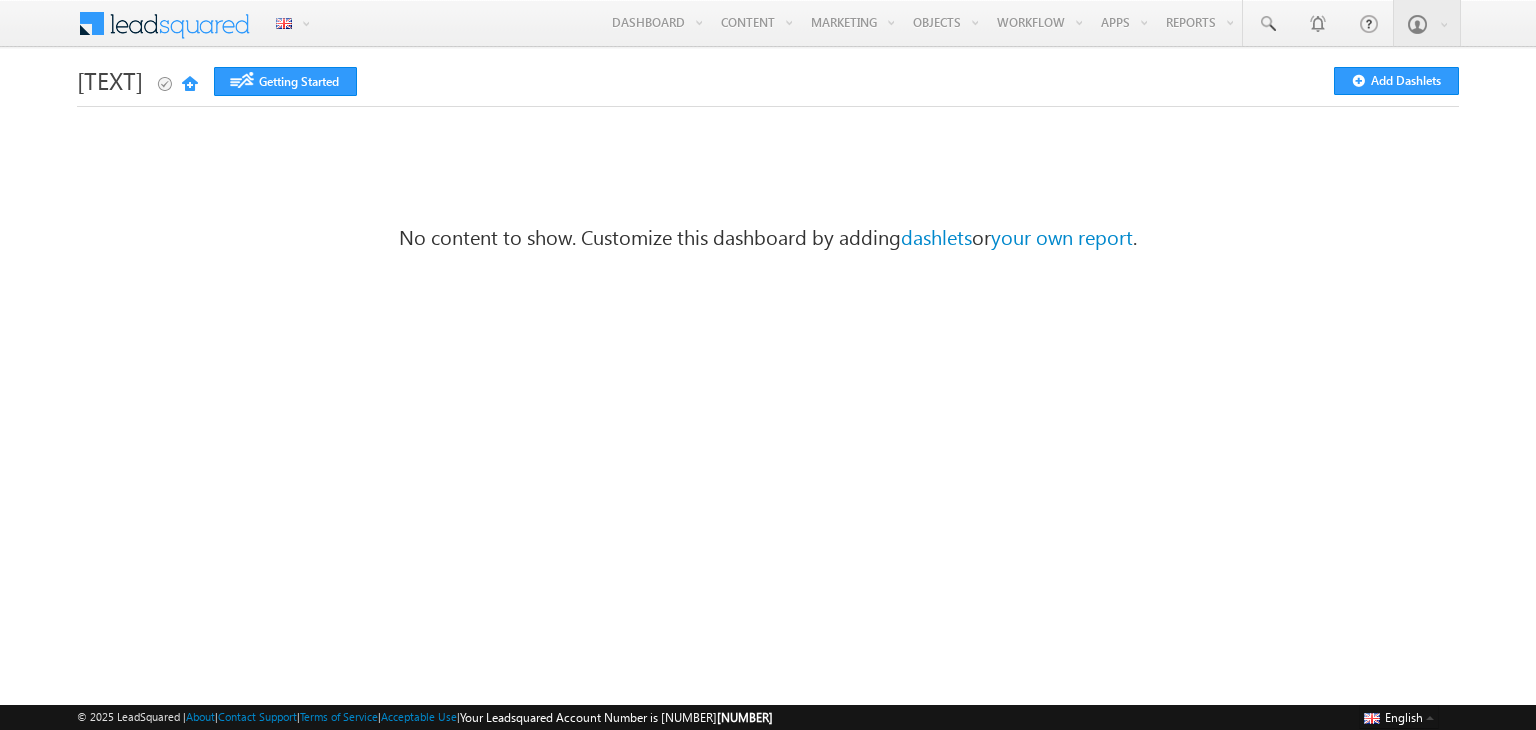 scroll, scrollTop: 0, scrollLeft: 0, axis: both 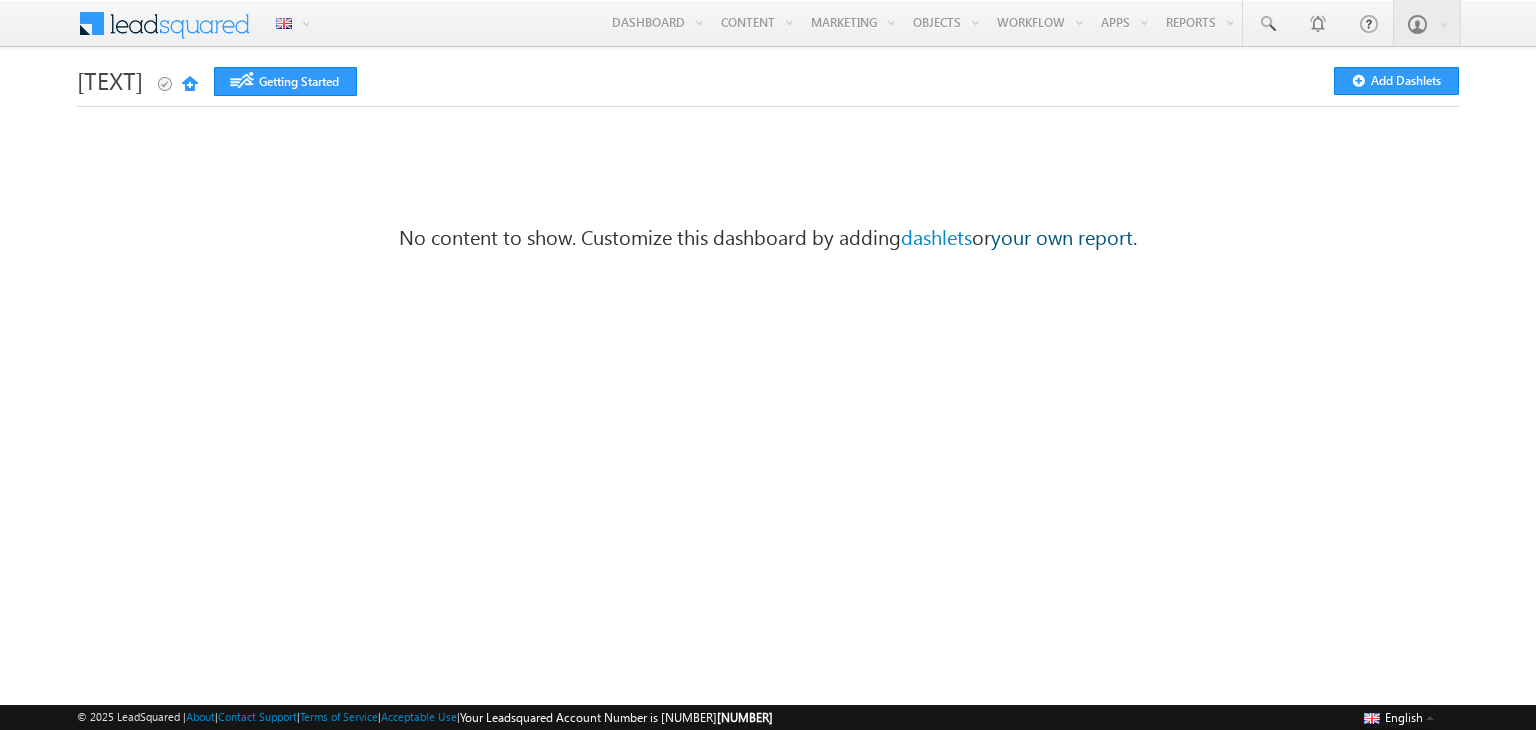 click on "your own report" at bounding box center (1062, 236) 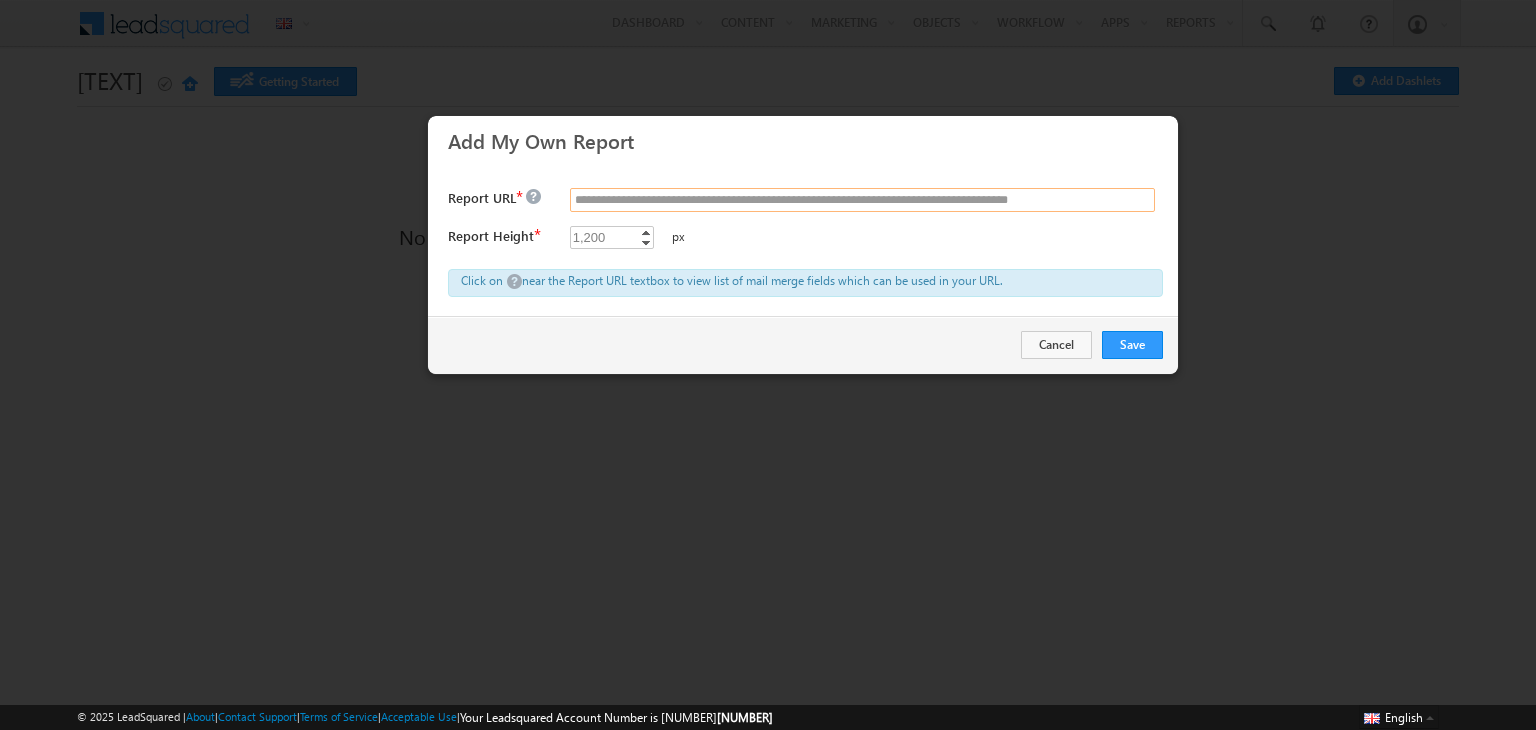 click at bounding box center (862, 200) 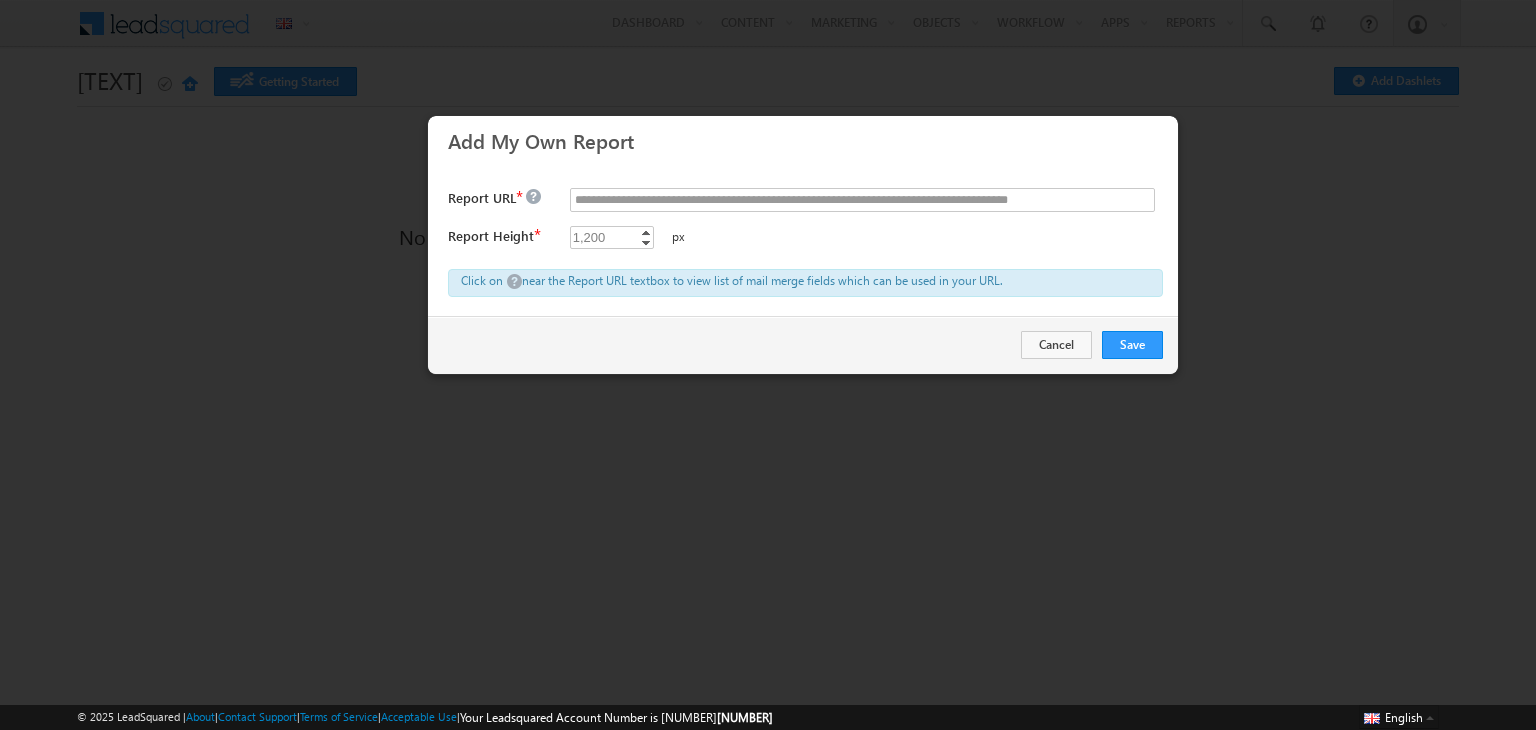 click on "Click on    near the Report URL textbox to view list of mail merge fields which can be used in your URL." at bounding box center [805, 283] 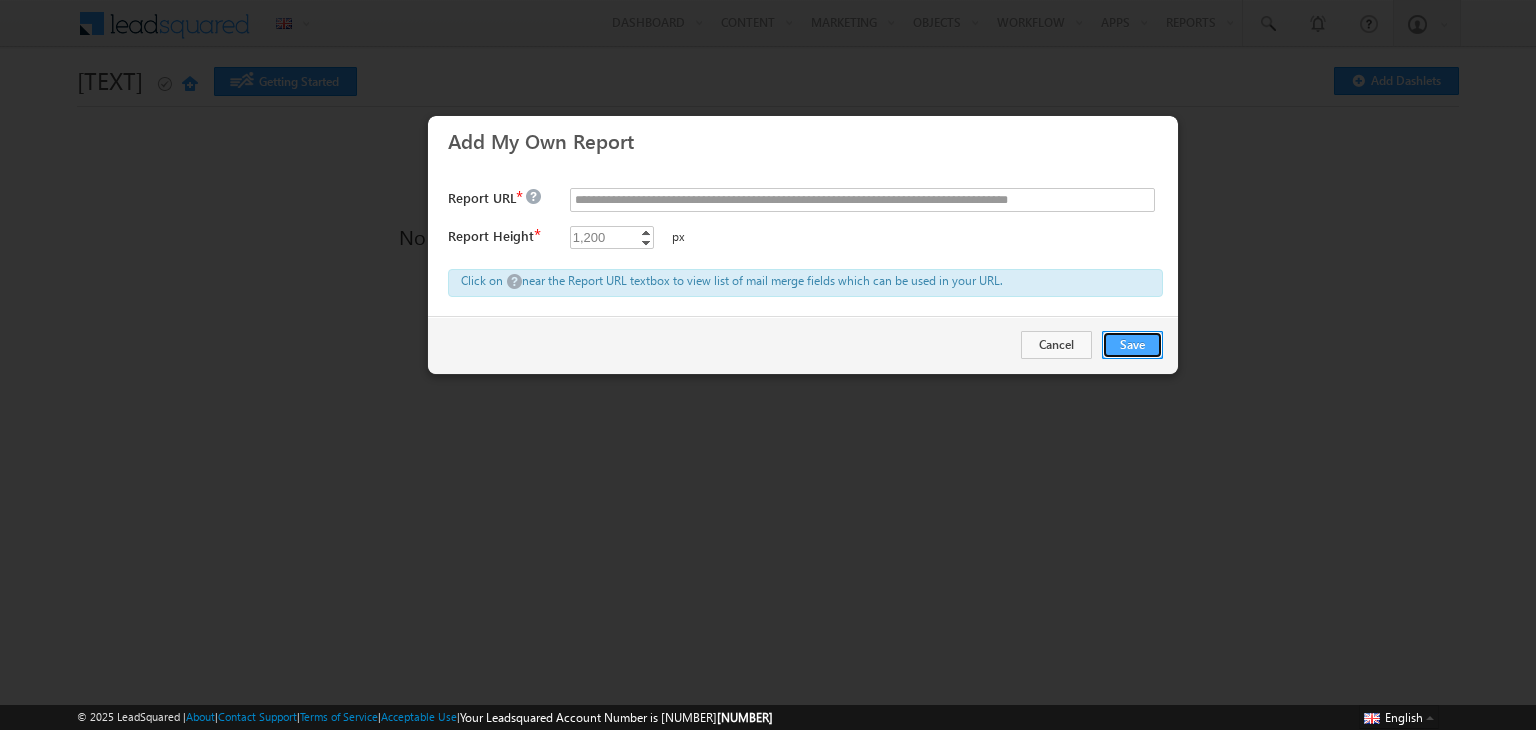 click on "Save" at bounding box center [1132, 345] 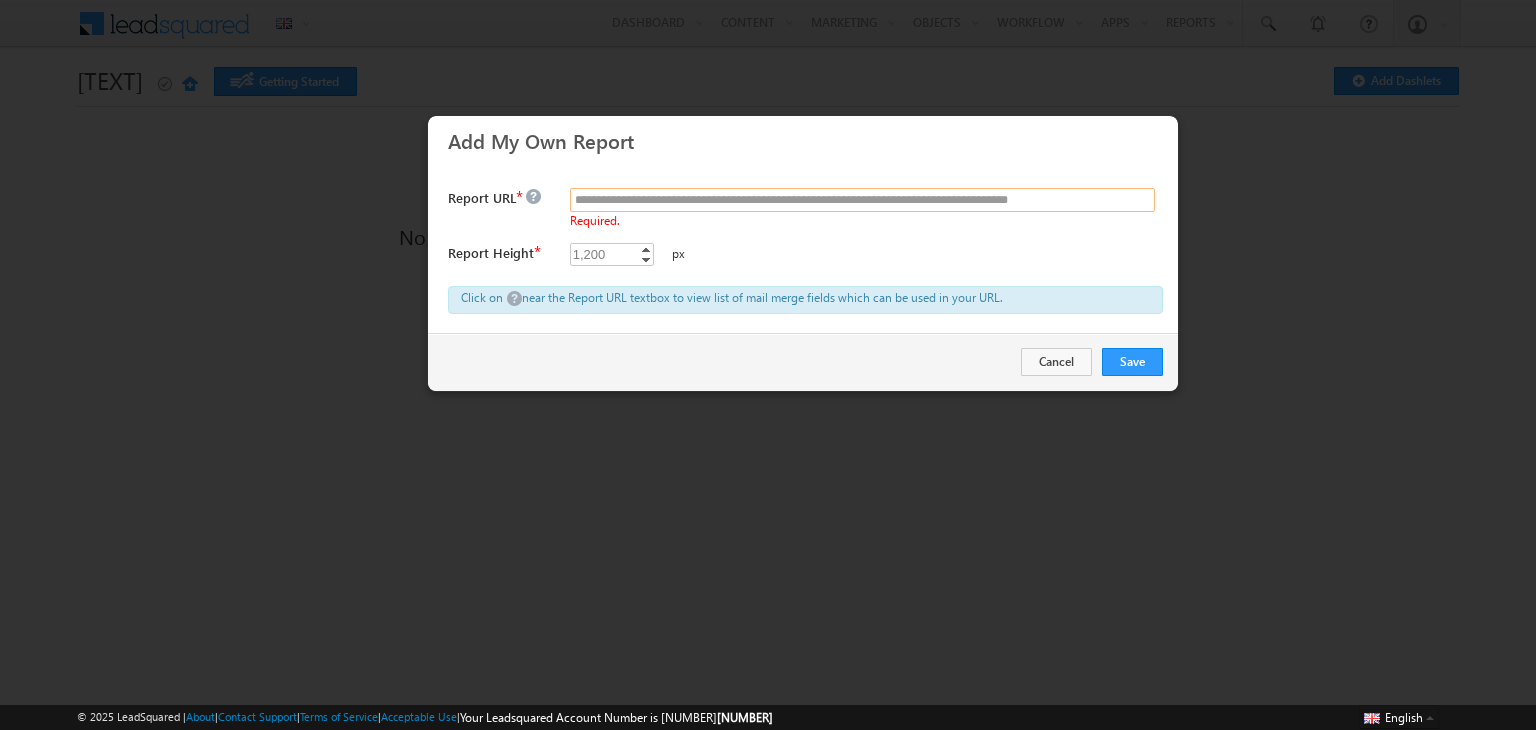 click at bounding box center [862, 200] 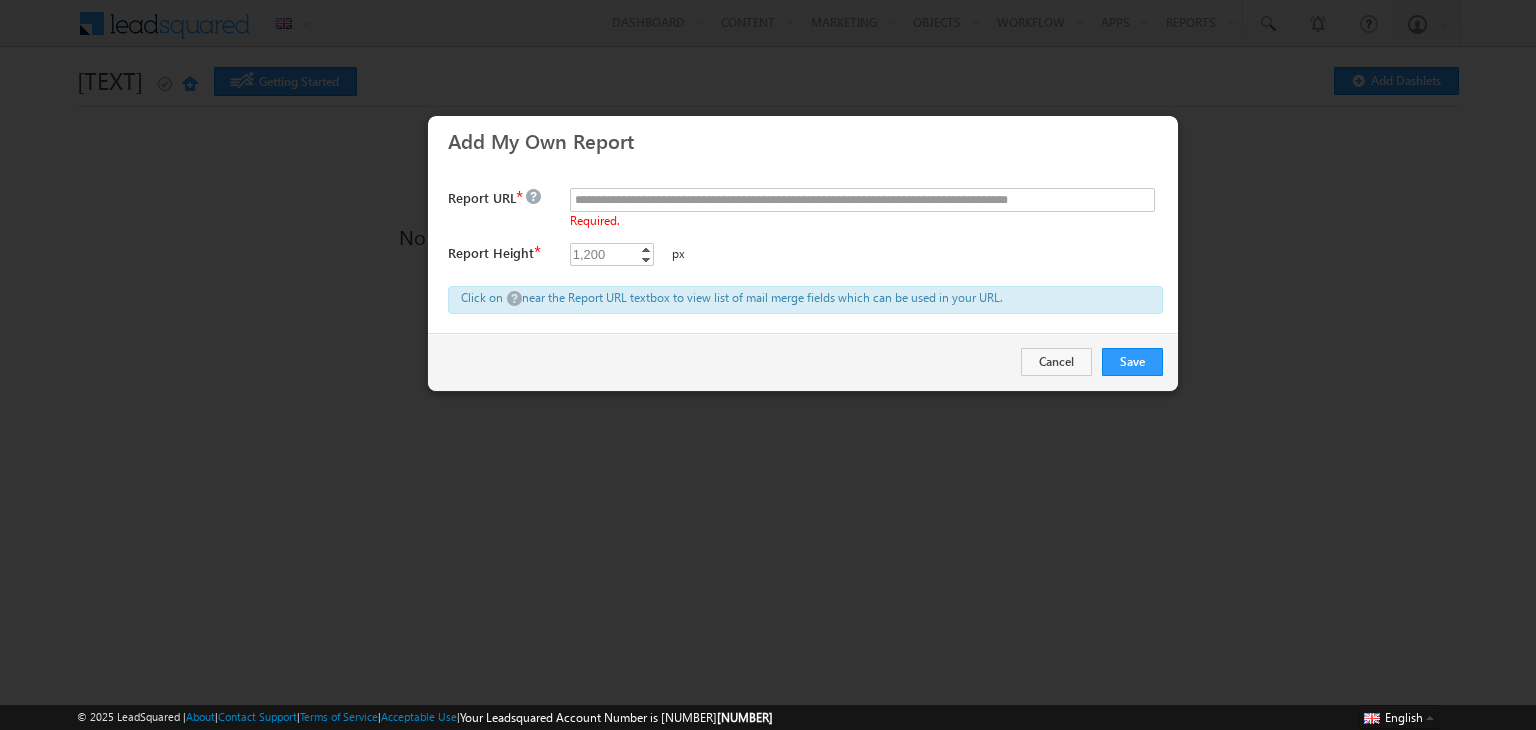 click on "1,200 **** Increment Decrement
px" at bounding box center (866, 257) 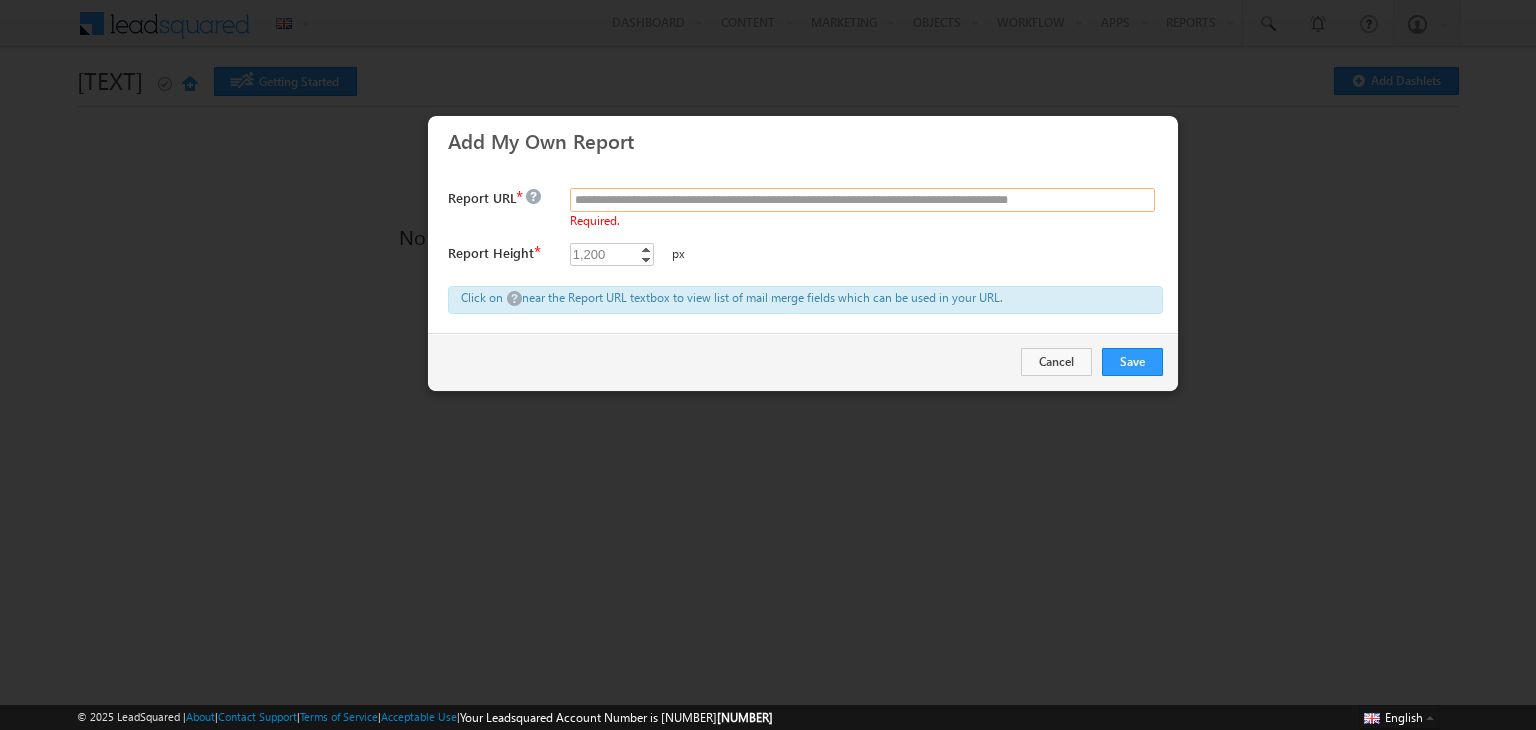 click at bounding box center (862, 200) 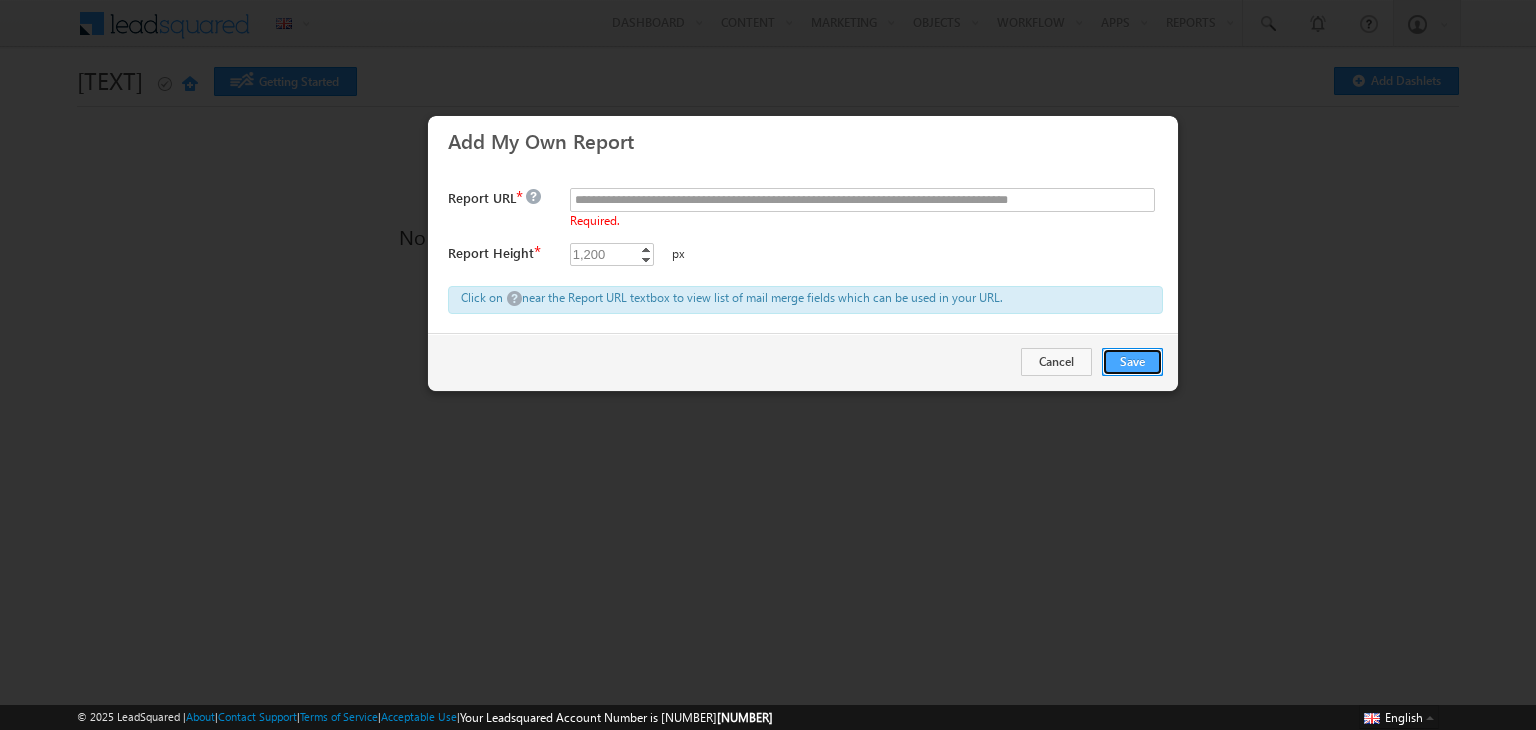 click on "Save" at bounding box center (1132, 362) 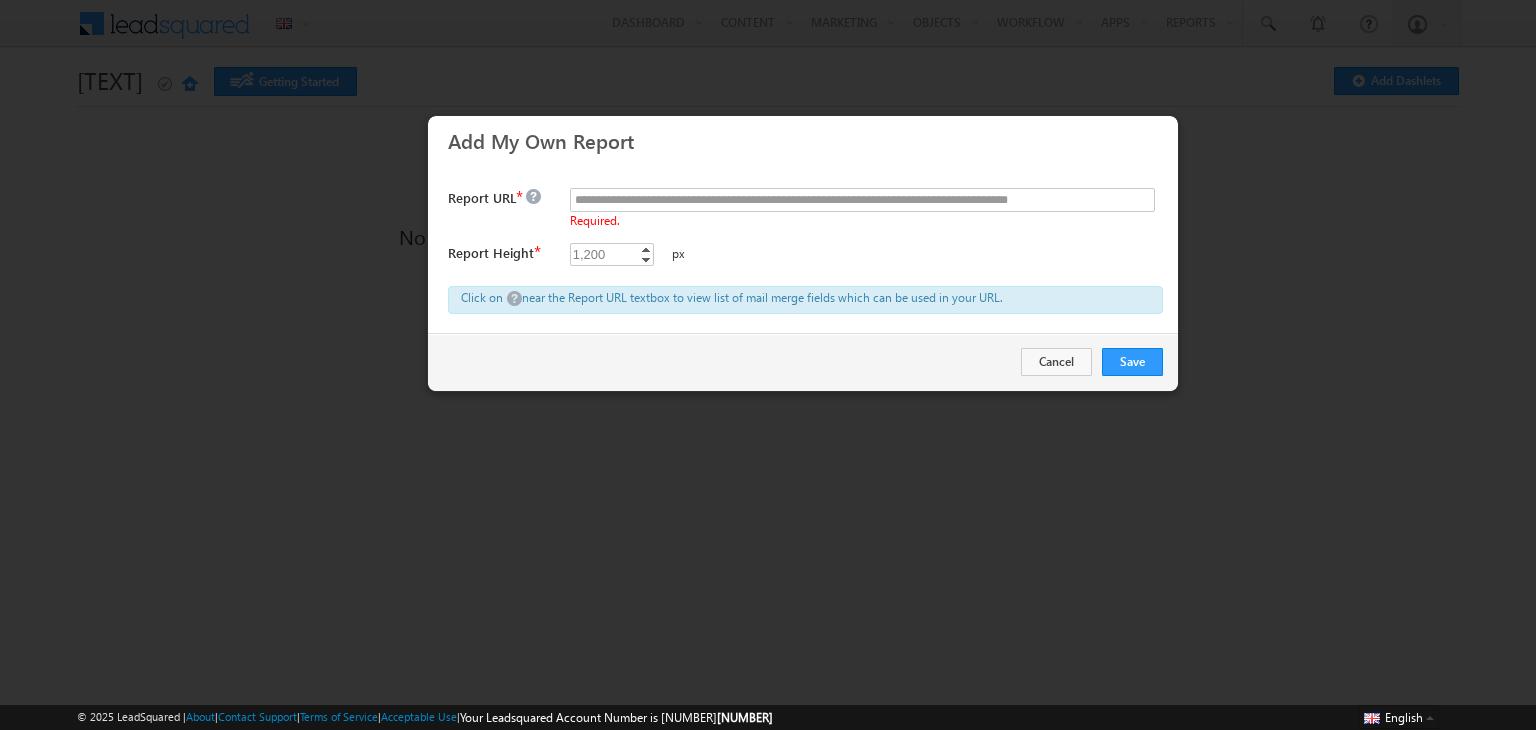 click on "Report URL *
Required.
Report Height *
1,200 **** Increment Decrement
px
Click on    near the Report URL textbox to view list of mail merge fields which can be used in your URL." at bounding box center [805, 238] 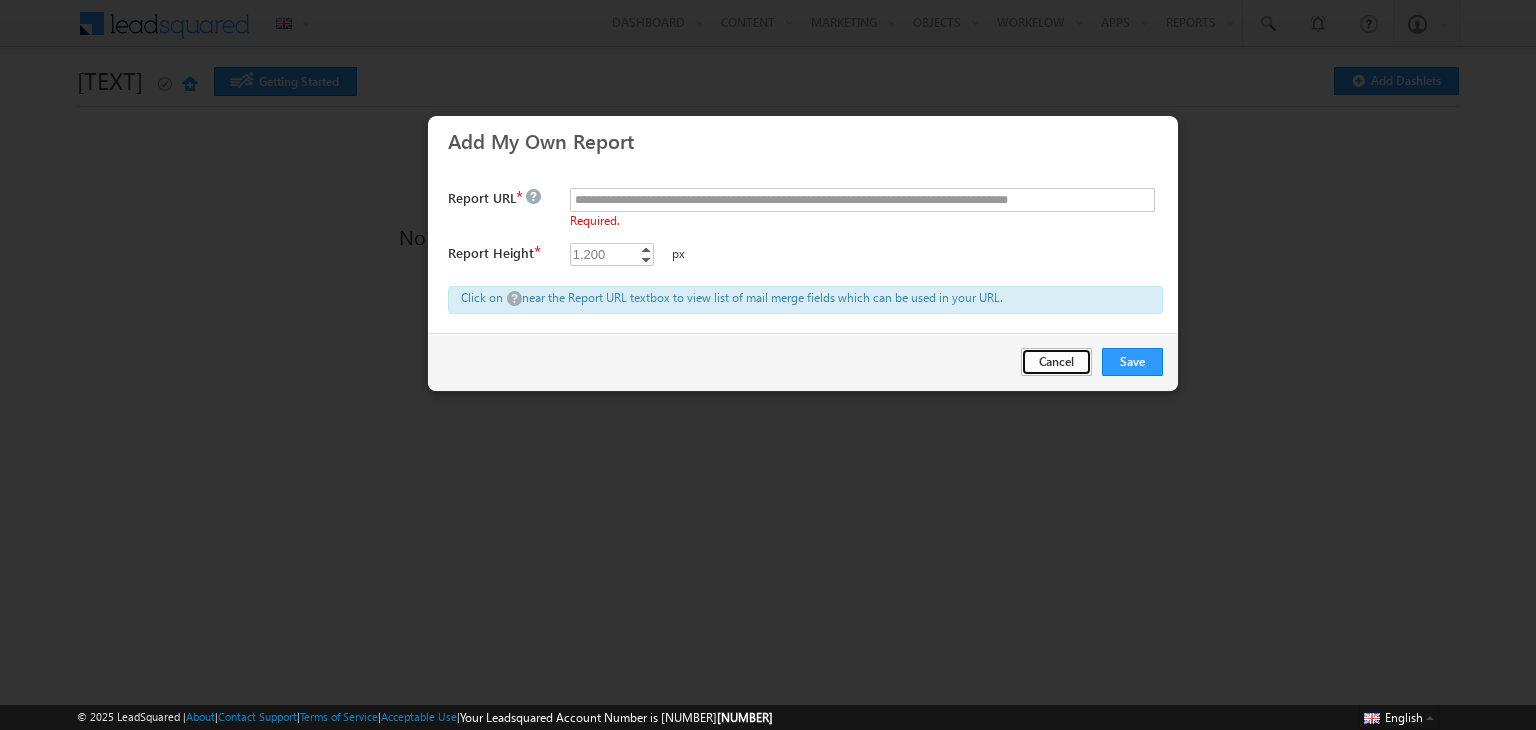 click on "Cancel" at bounding box center (1056, 362) 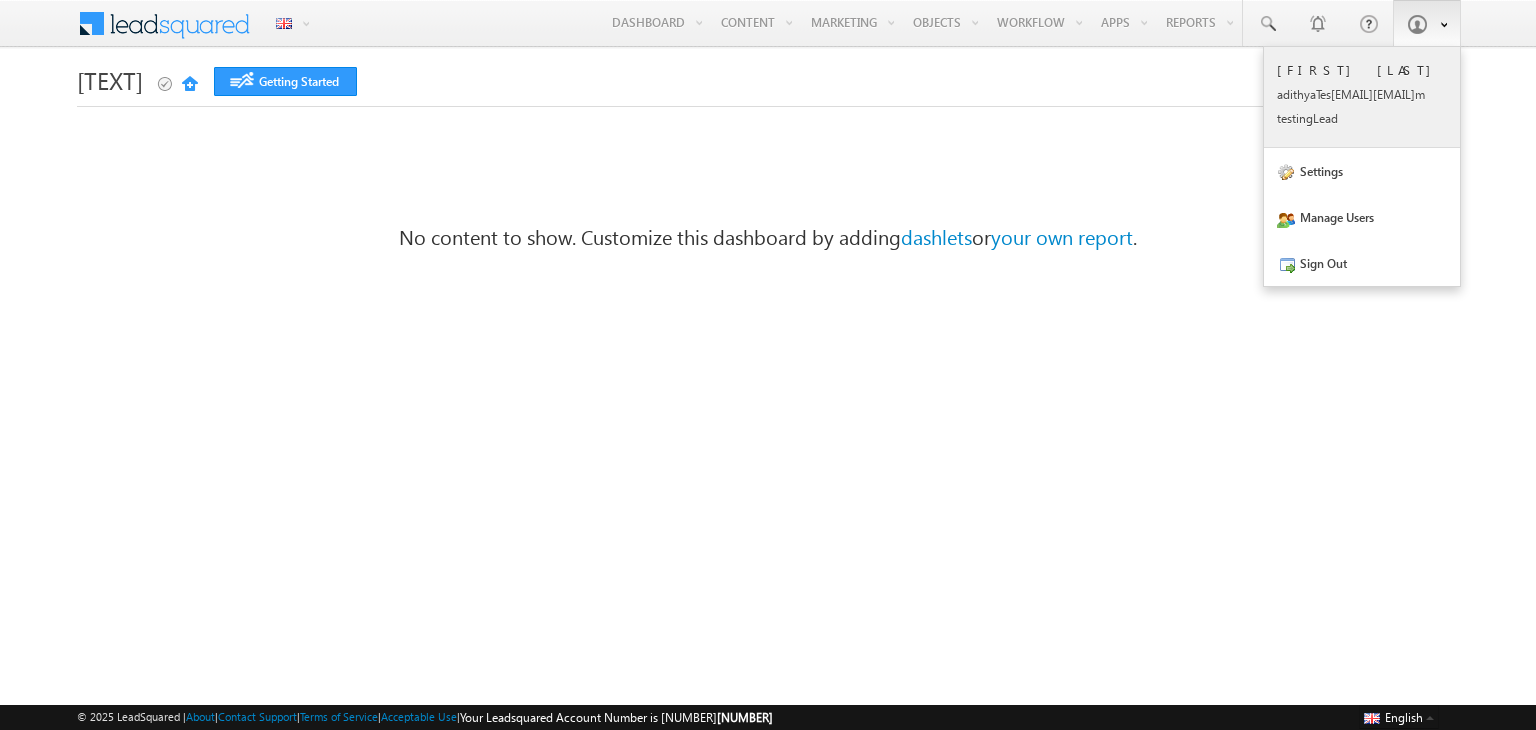 click on "Adithya Test
adith yaTes t@gma il.co m
testi ngLea d" at bounding box center (1362, 93) 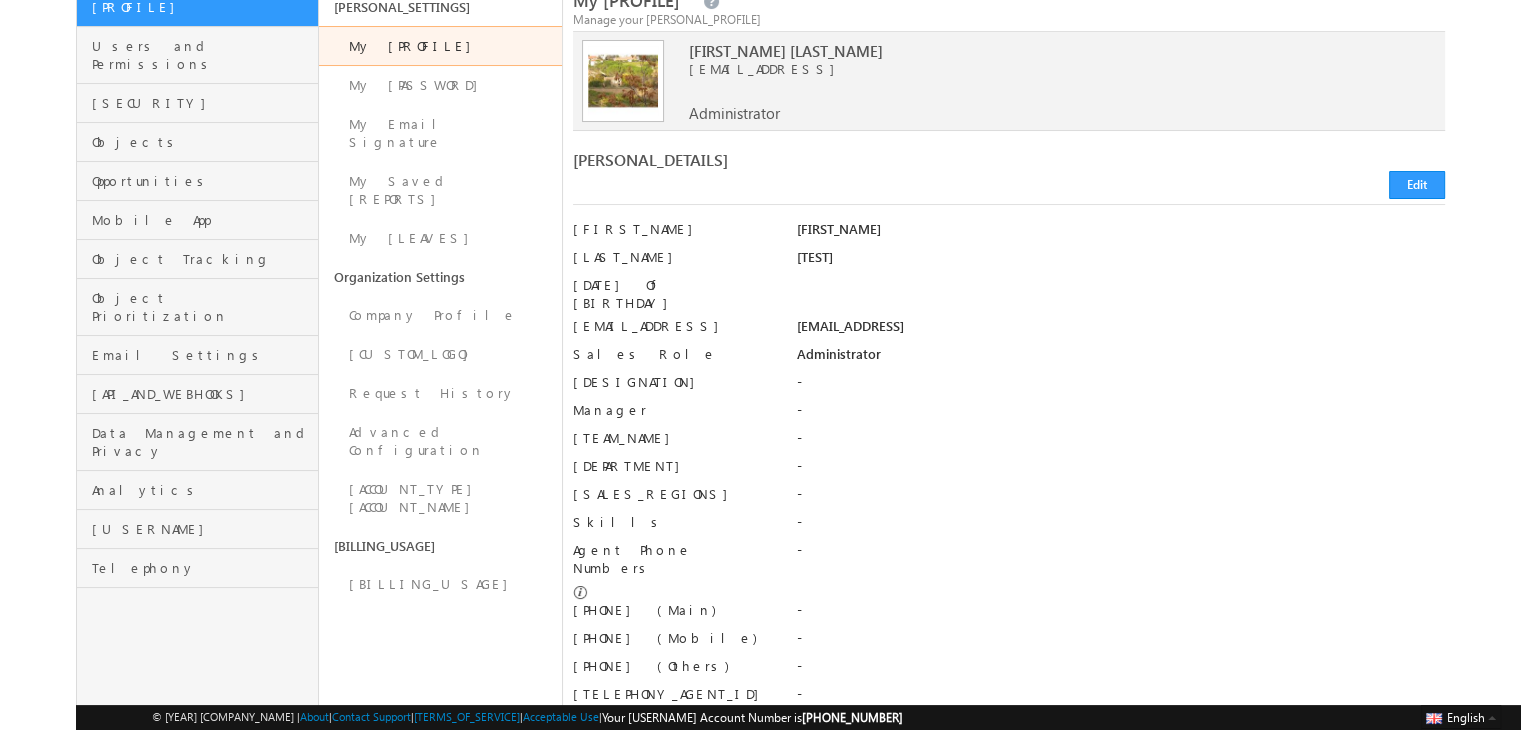 scroll, scrollTop: 40, scrollLeft: 0, axis: vertical 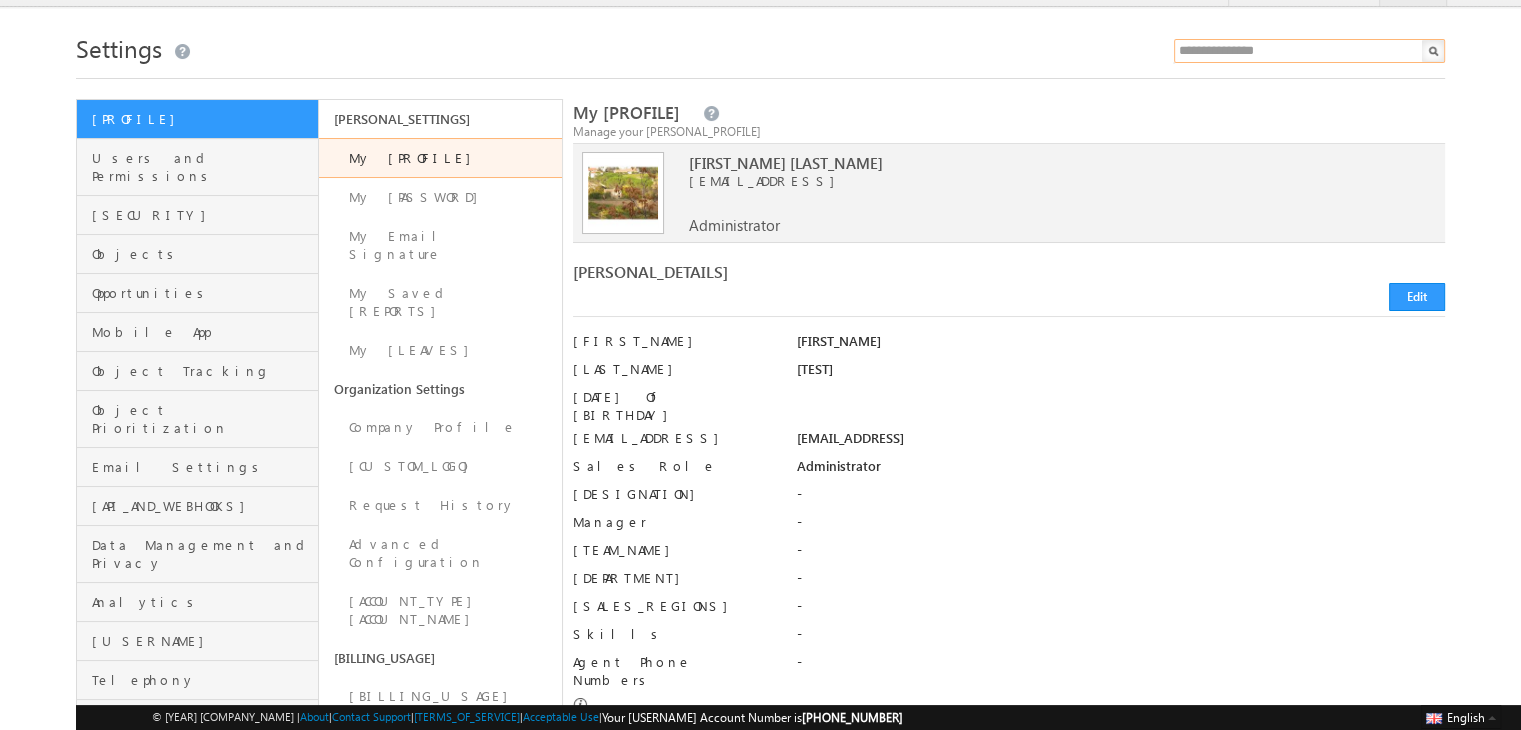 click at bounding box center [1309, 51] 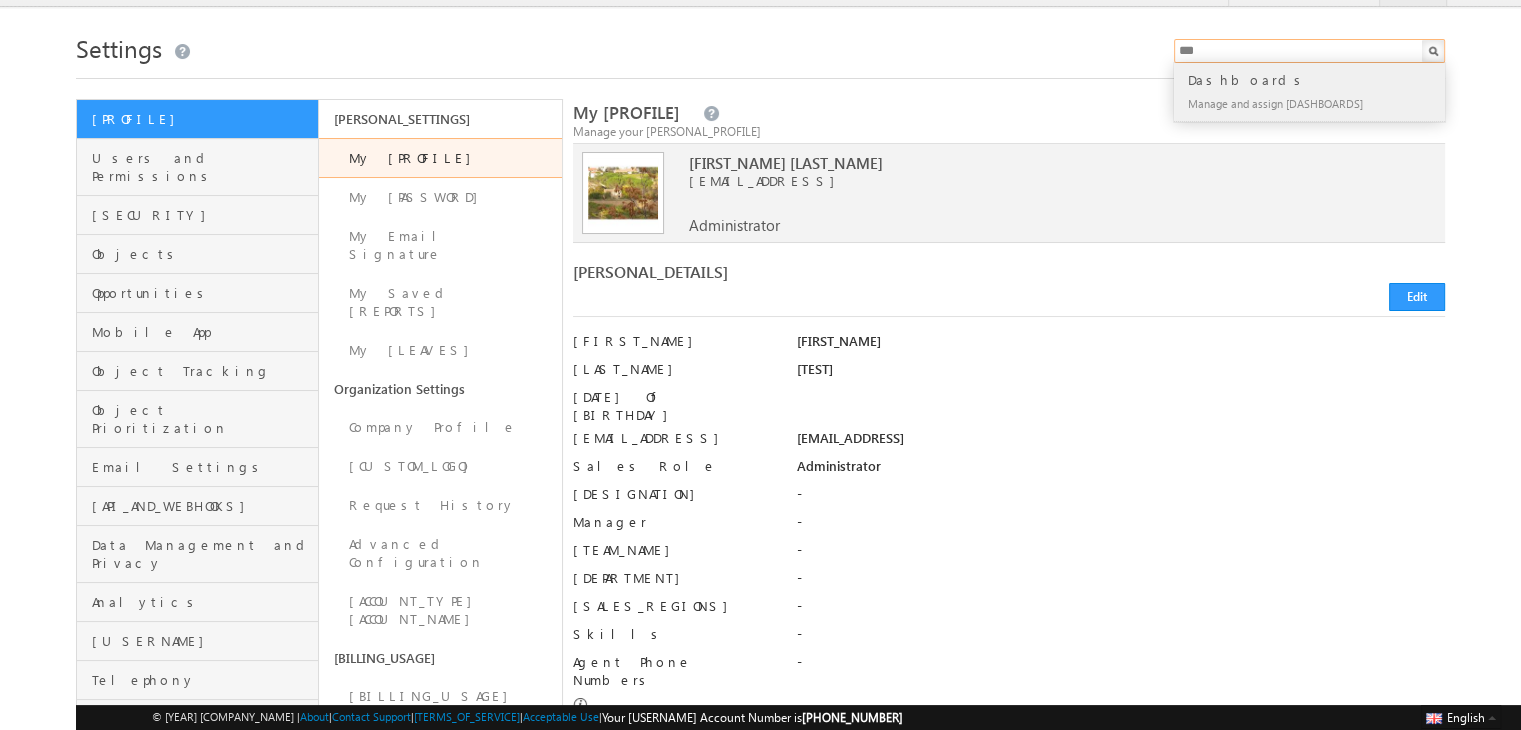 type on "***" 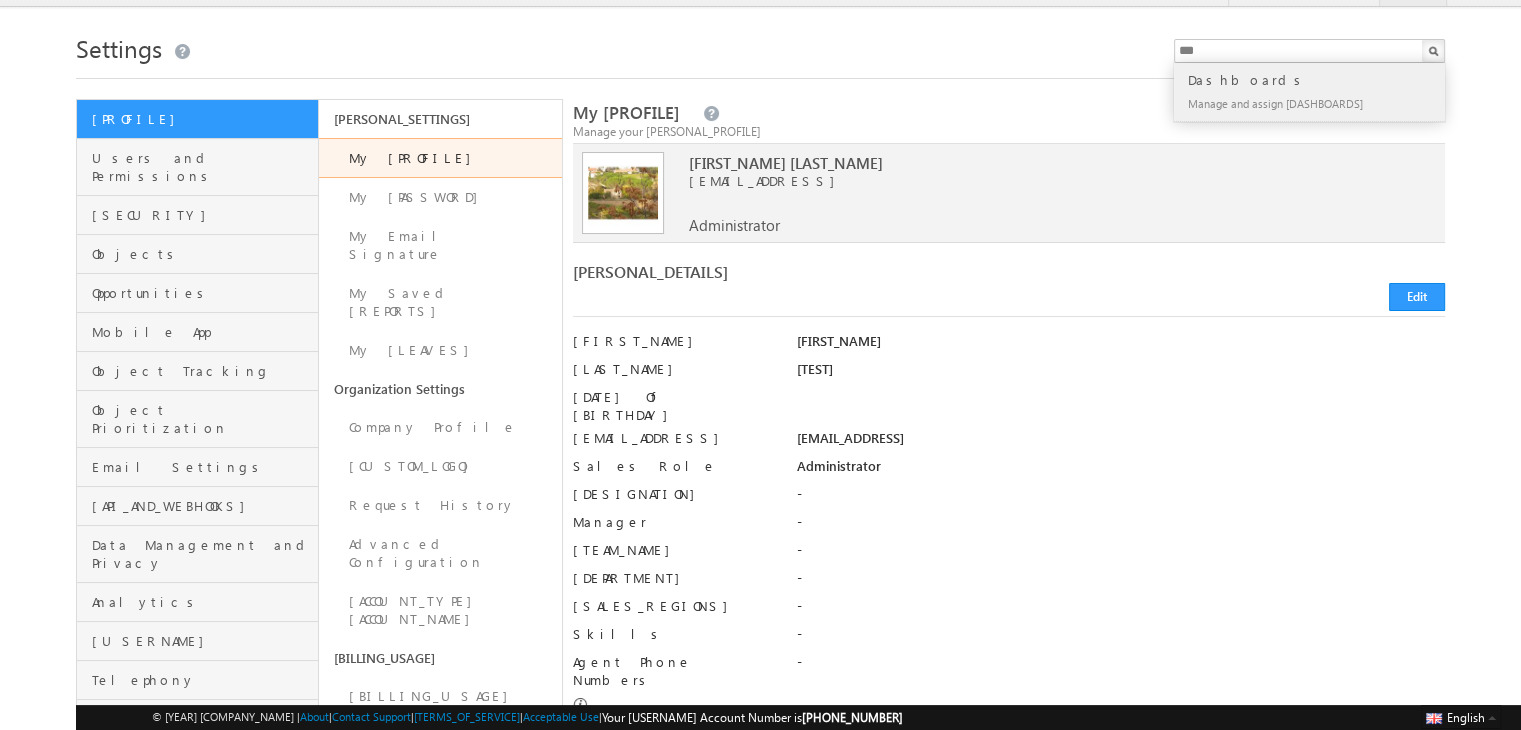 click on "Manage and assign [DASHBOARDS]" at bounding box center (1318, 103) 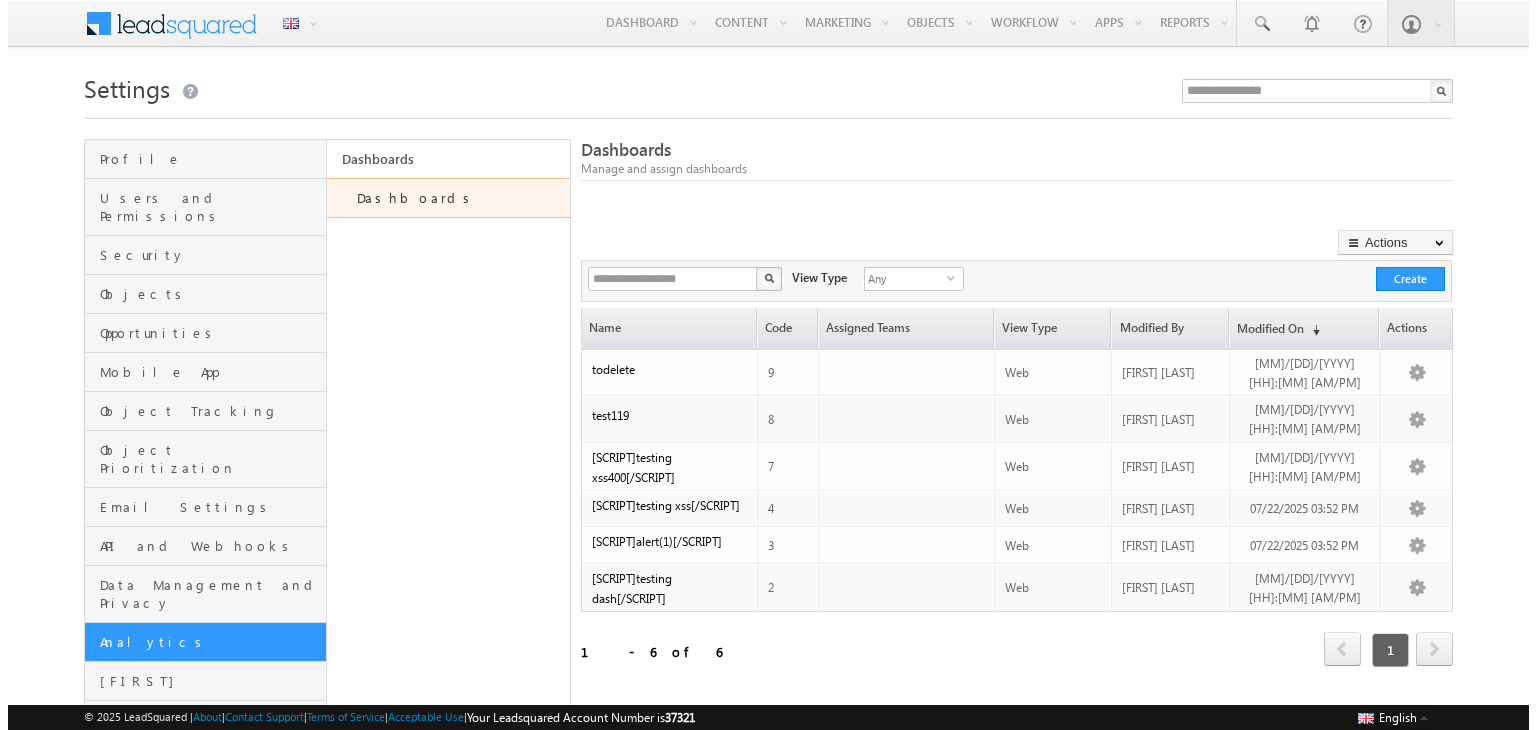 scroll, scrollTop: 0, scrollLeft: 0, axis: both 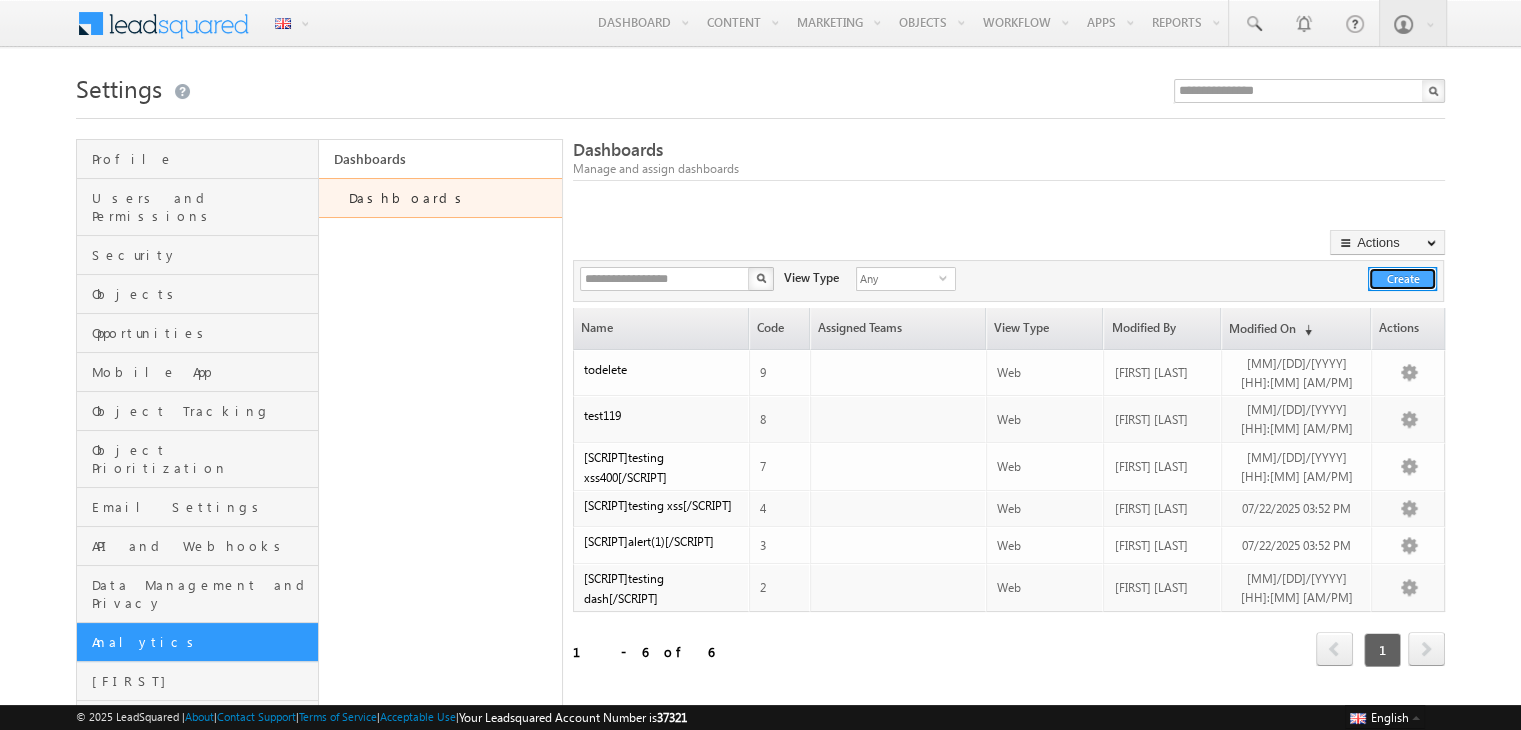 click on "Create" at bounding box center [1402, 279] 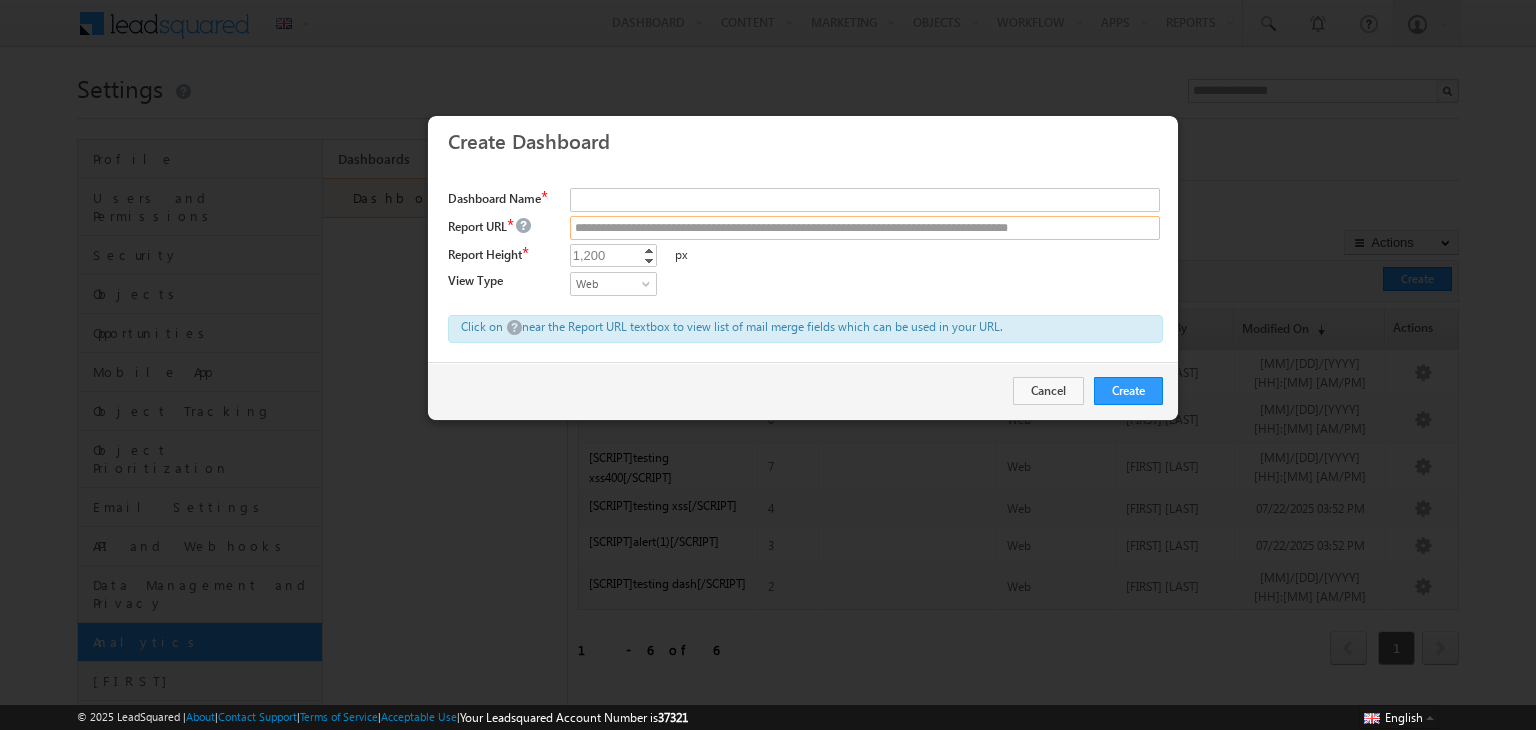 click at bounding box center [865, 228] 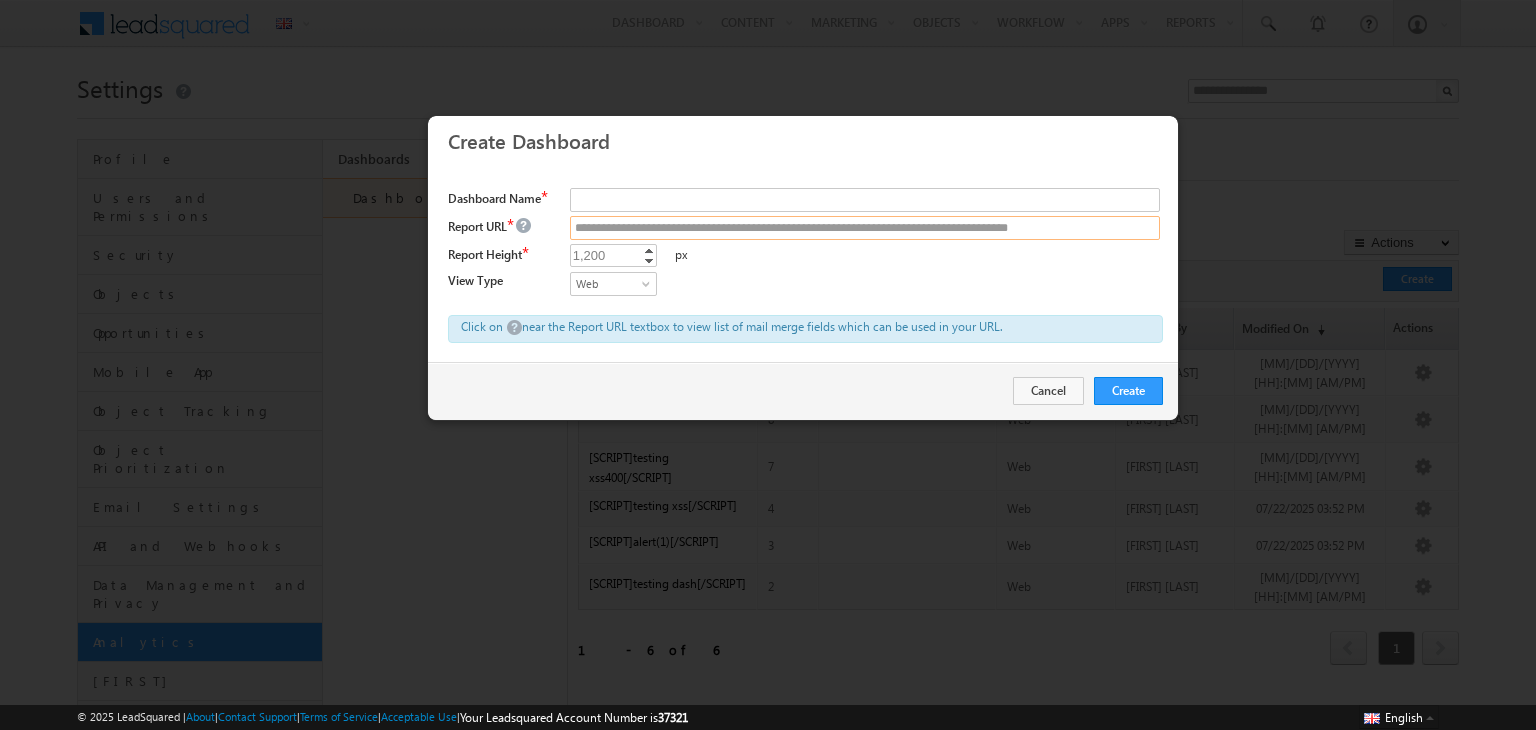 type on "**********" 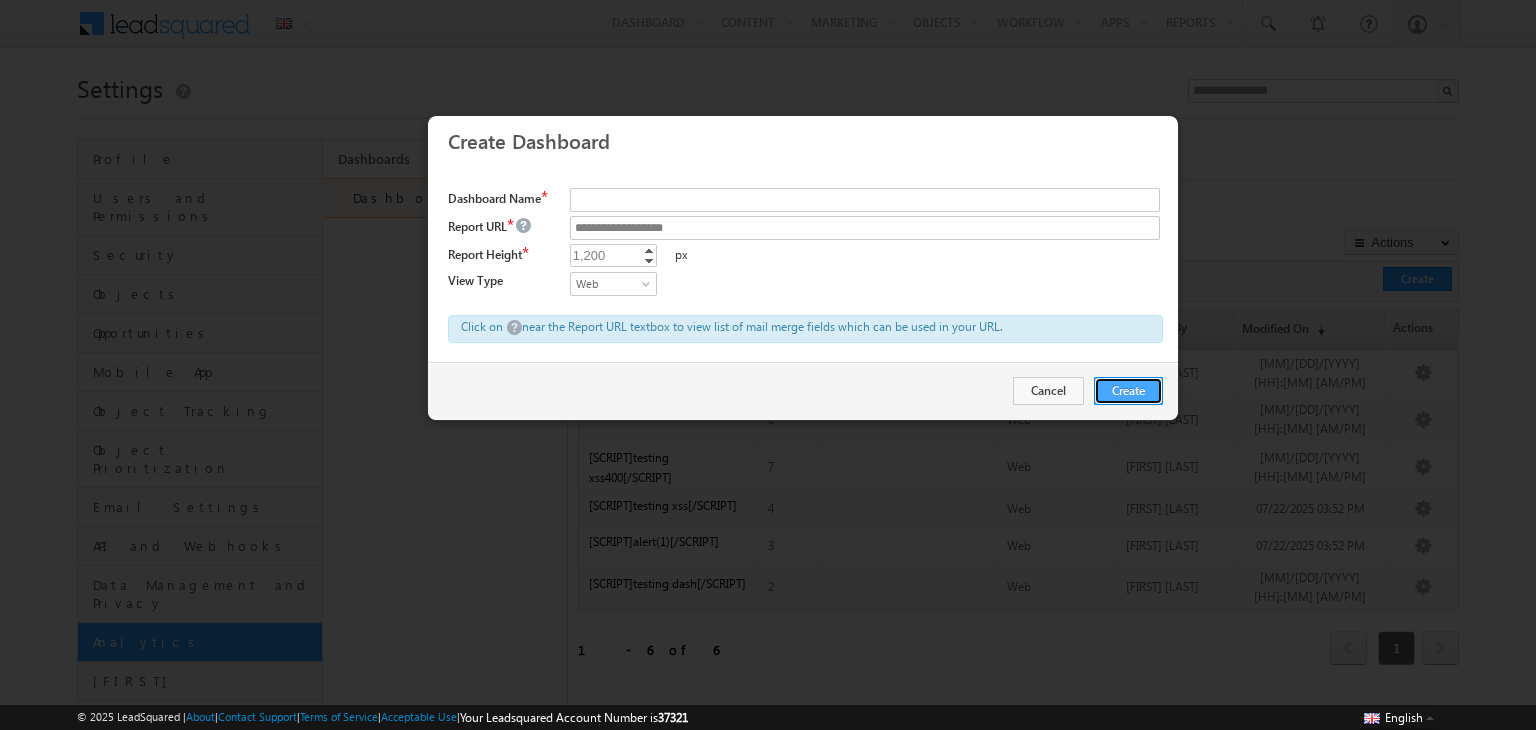 click on "Create" at bounding box center [1128, 391] 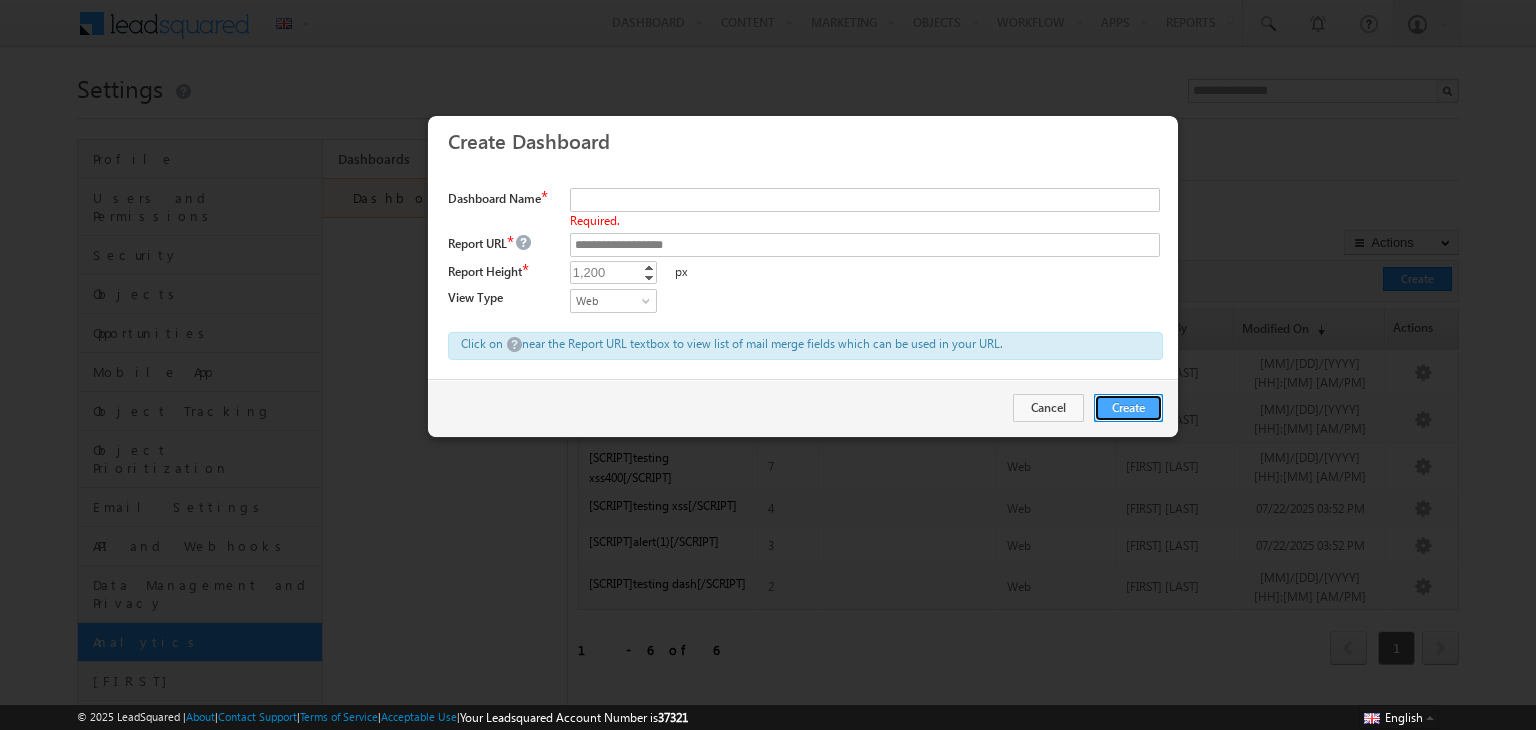 click on "Create" at bounding box center [1128, 408] 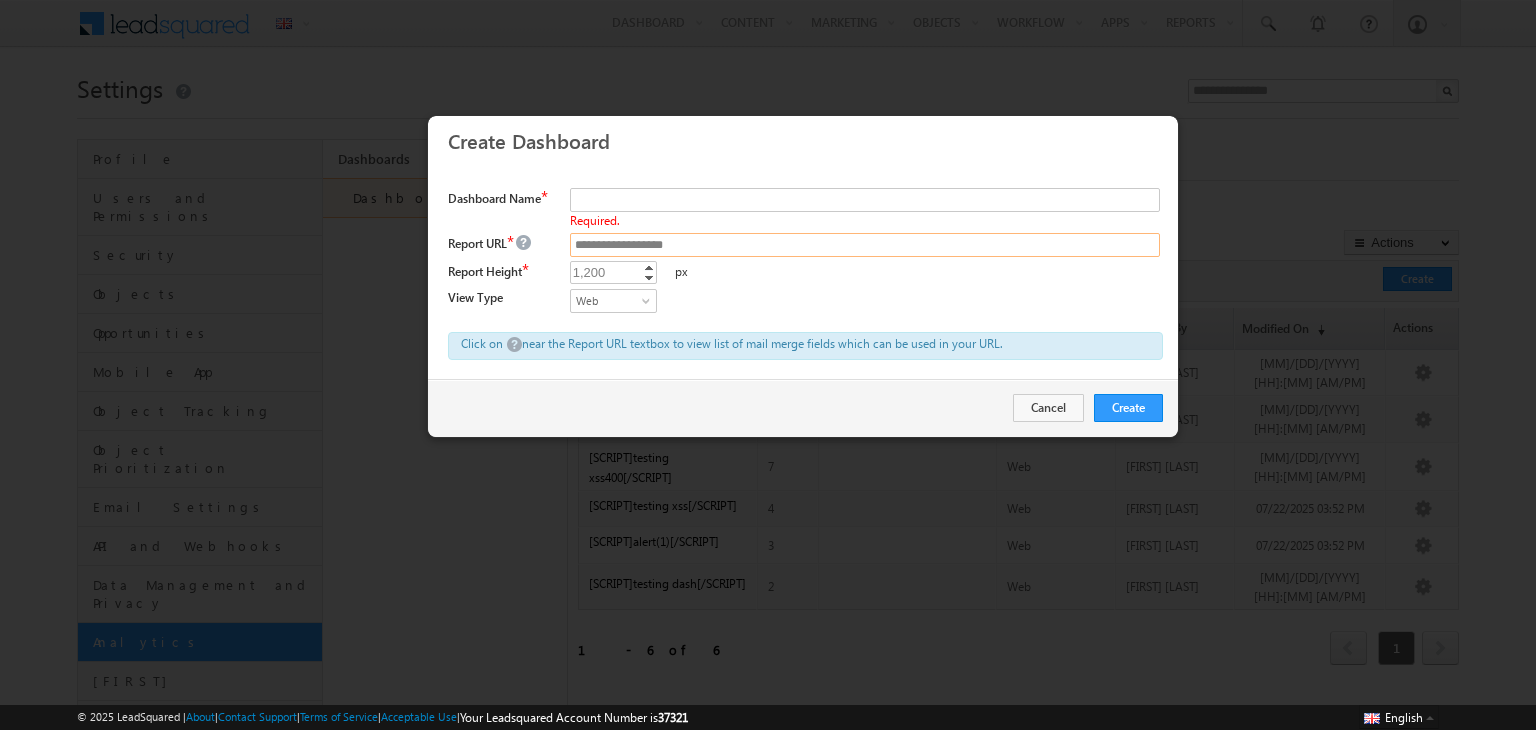 click on "**********" at bounding box center (865, 245) 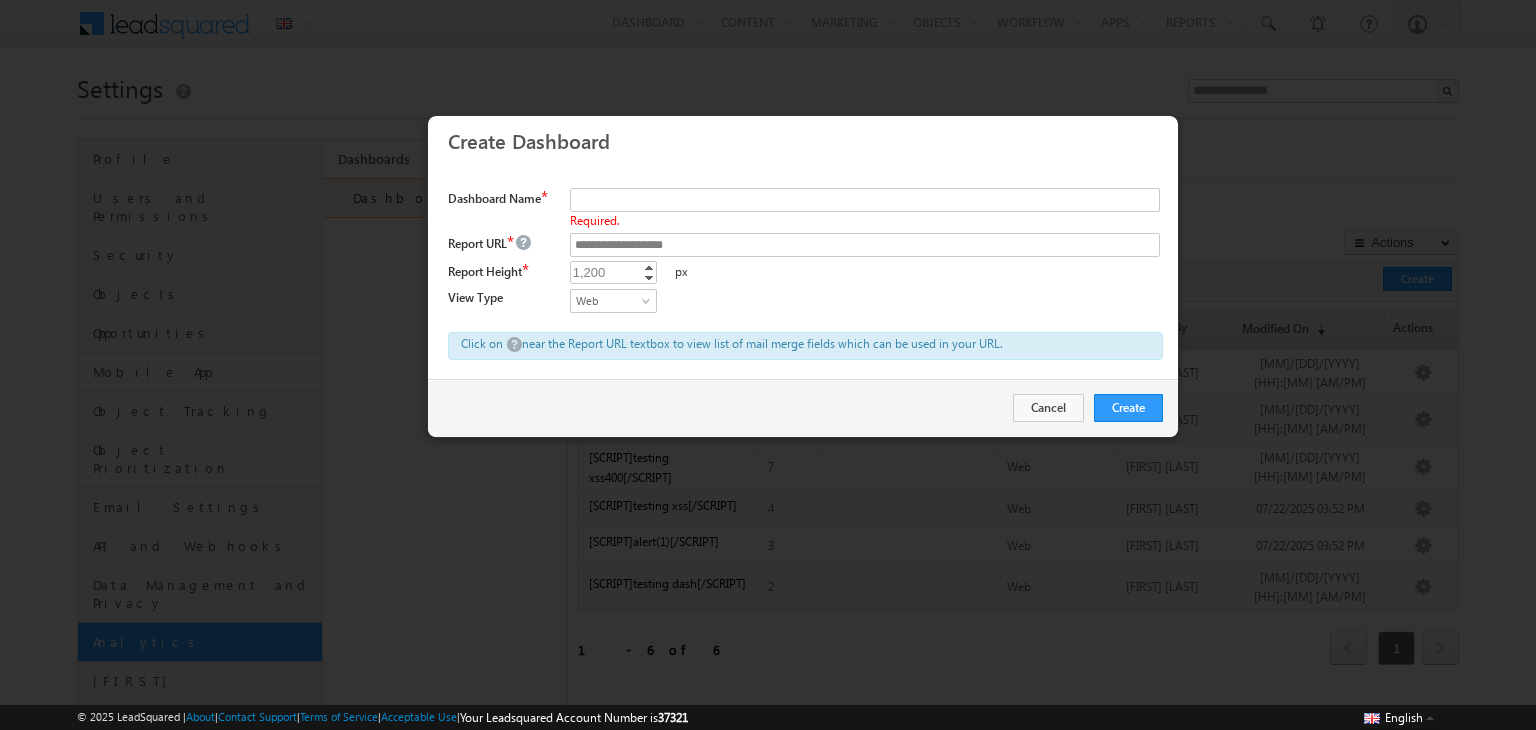 click on "1,200 **** Increment Decrement
px" at bounding box center (866, 275) 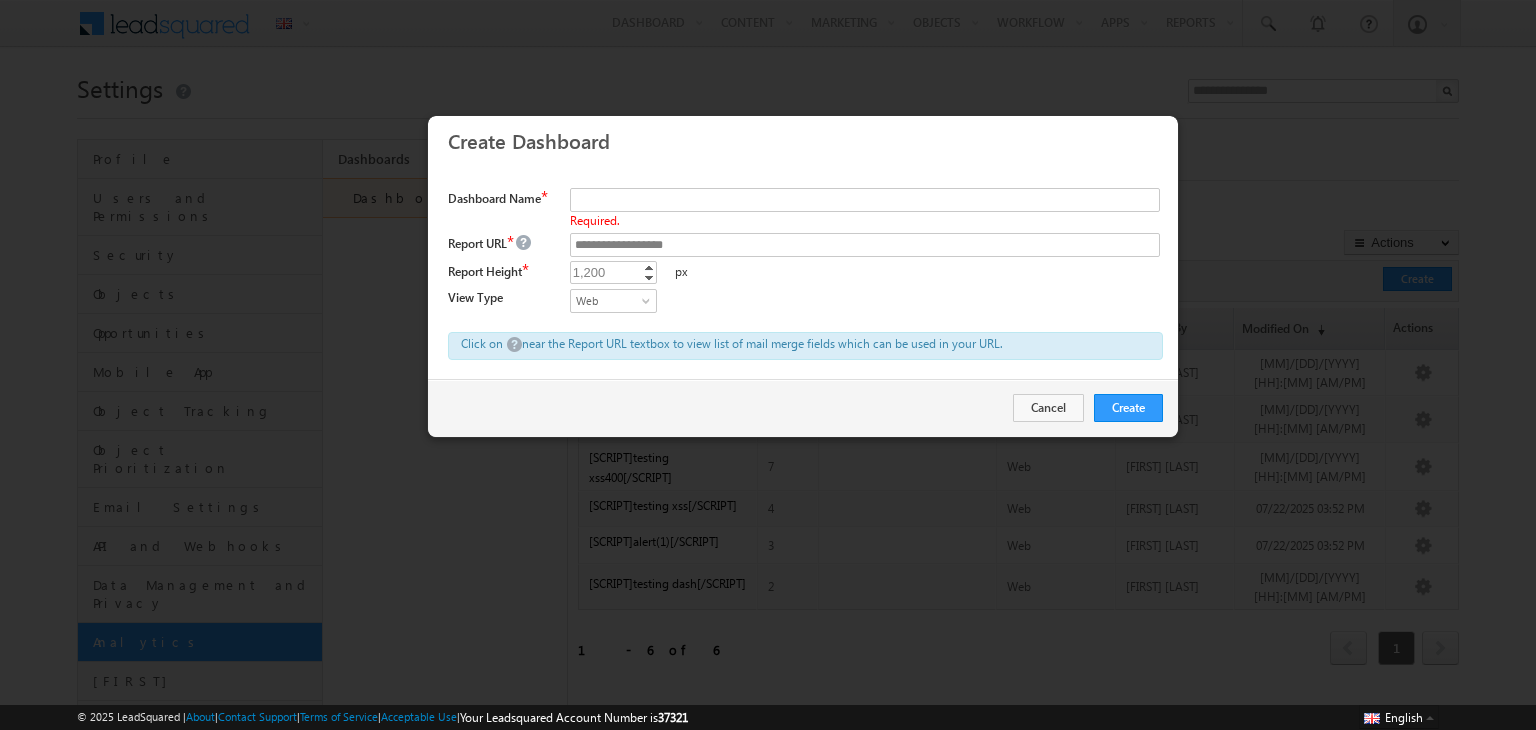 click on "near the Report URL textbox to view list of mail merge fields which can be used in your URL." at bounding box center [762, 343] 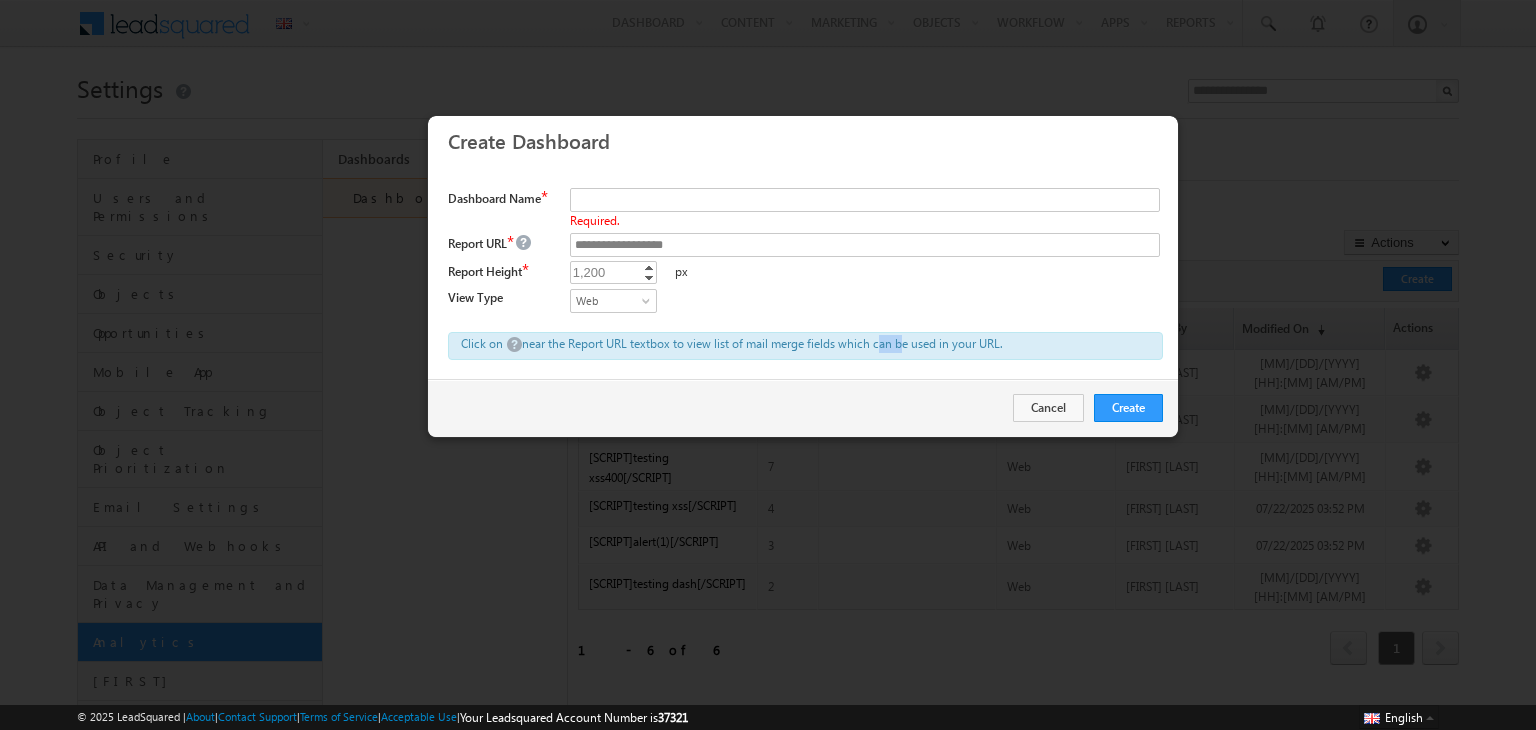 click on "near the Report URL textbox to view list of mail merge fields which can be used in your URL." at bounding box center [762, 343] 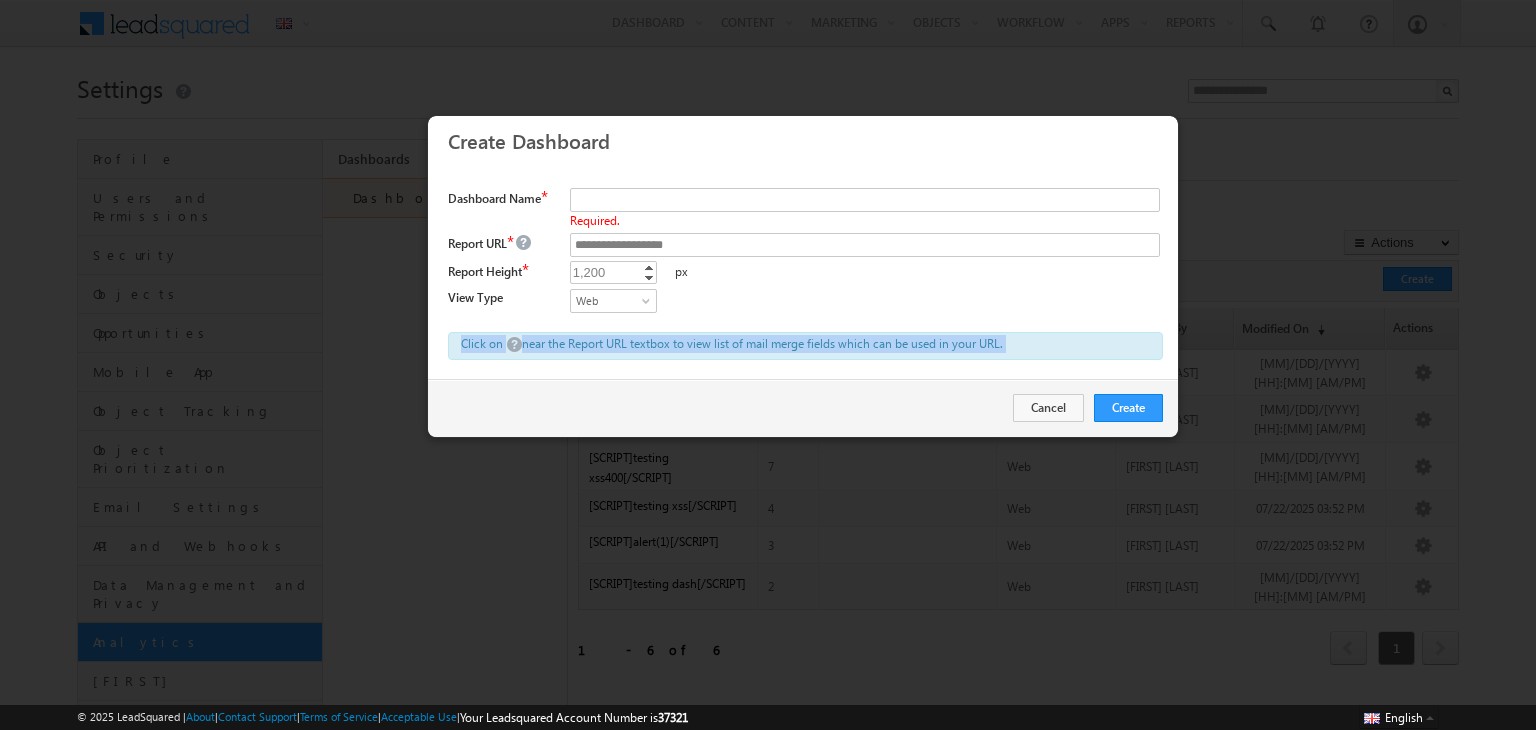 click on "near the Report URL textbox to view list of mail merge fields which can be used in your URL." at bounding box center (762, 343) 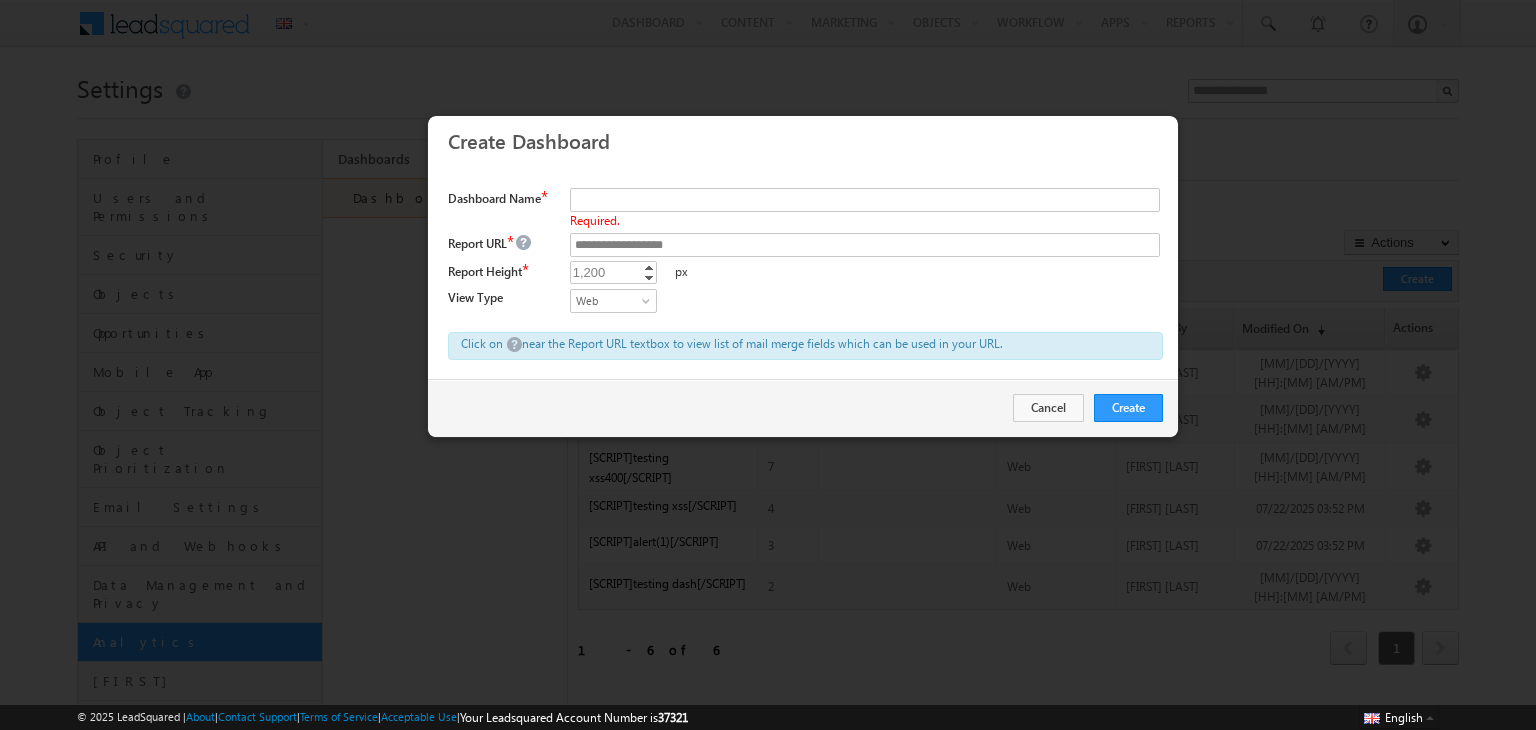click on "Create
Cancel" at bounding box center [803, 408] 